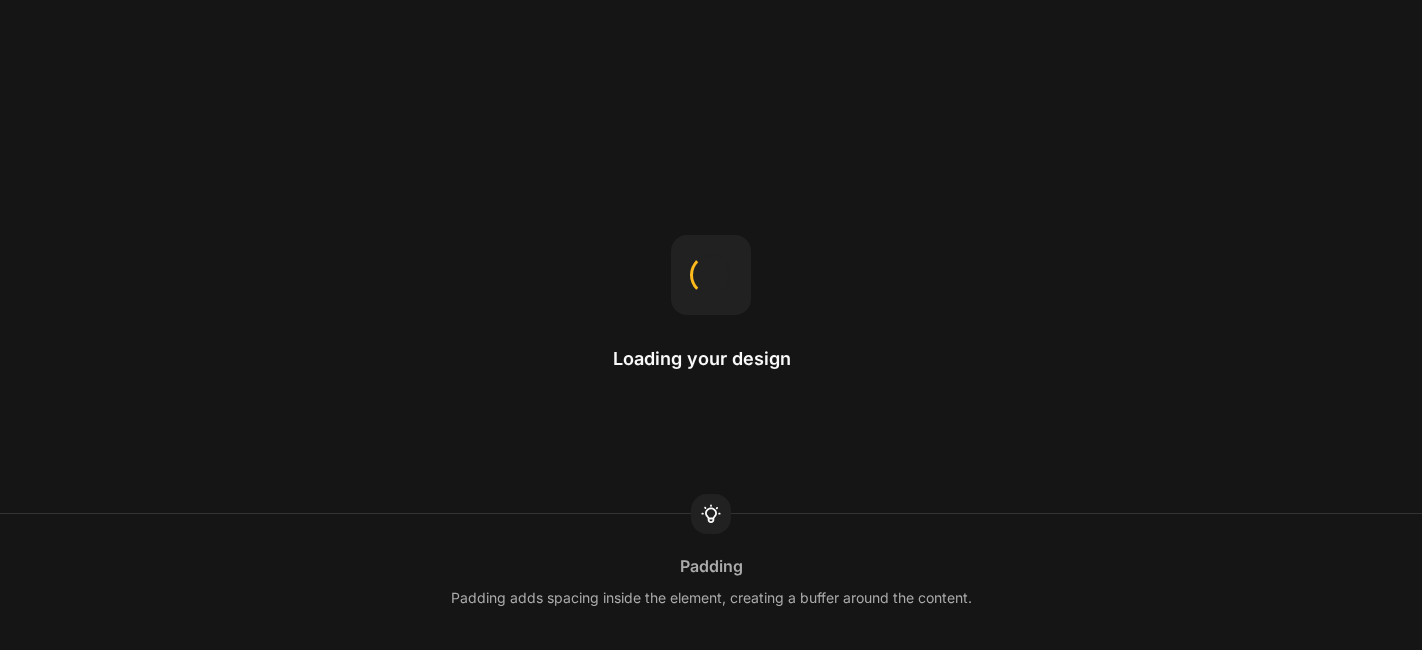 scroll, scrollTop: 0, scrollLeft: 0, axis: both 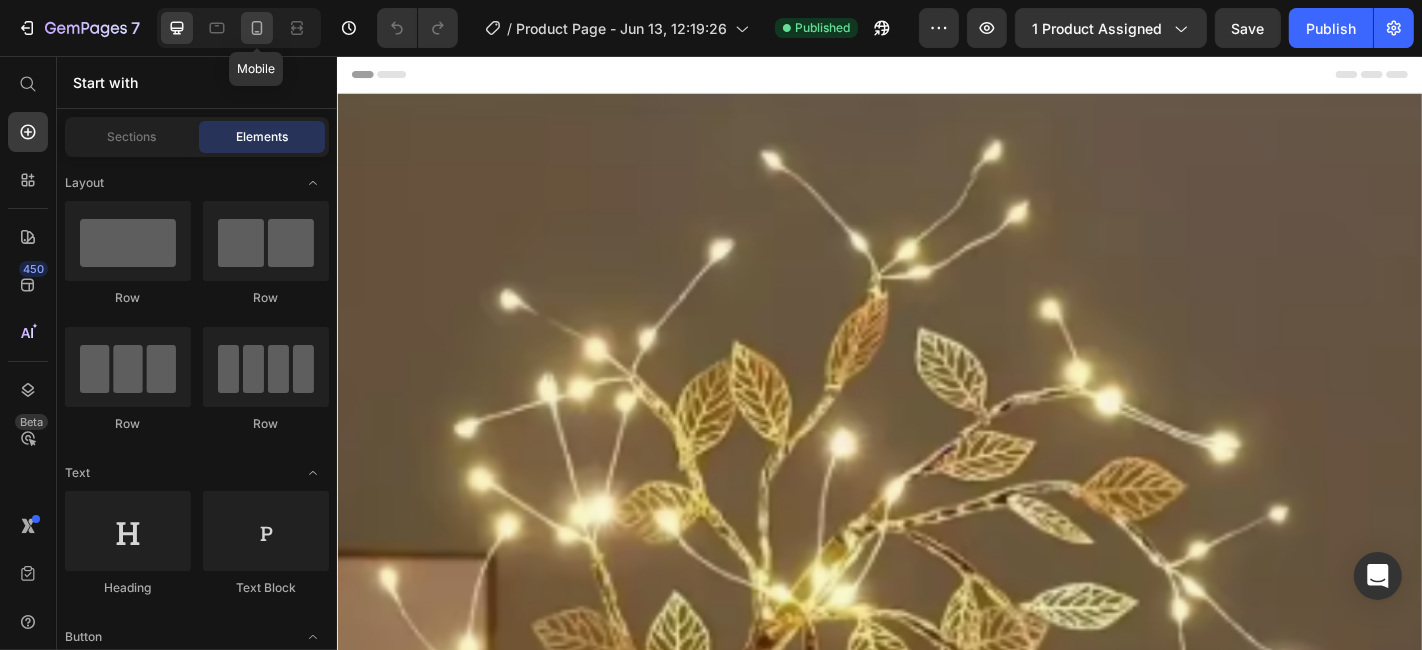 click 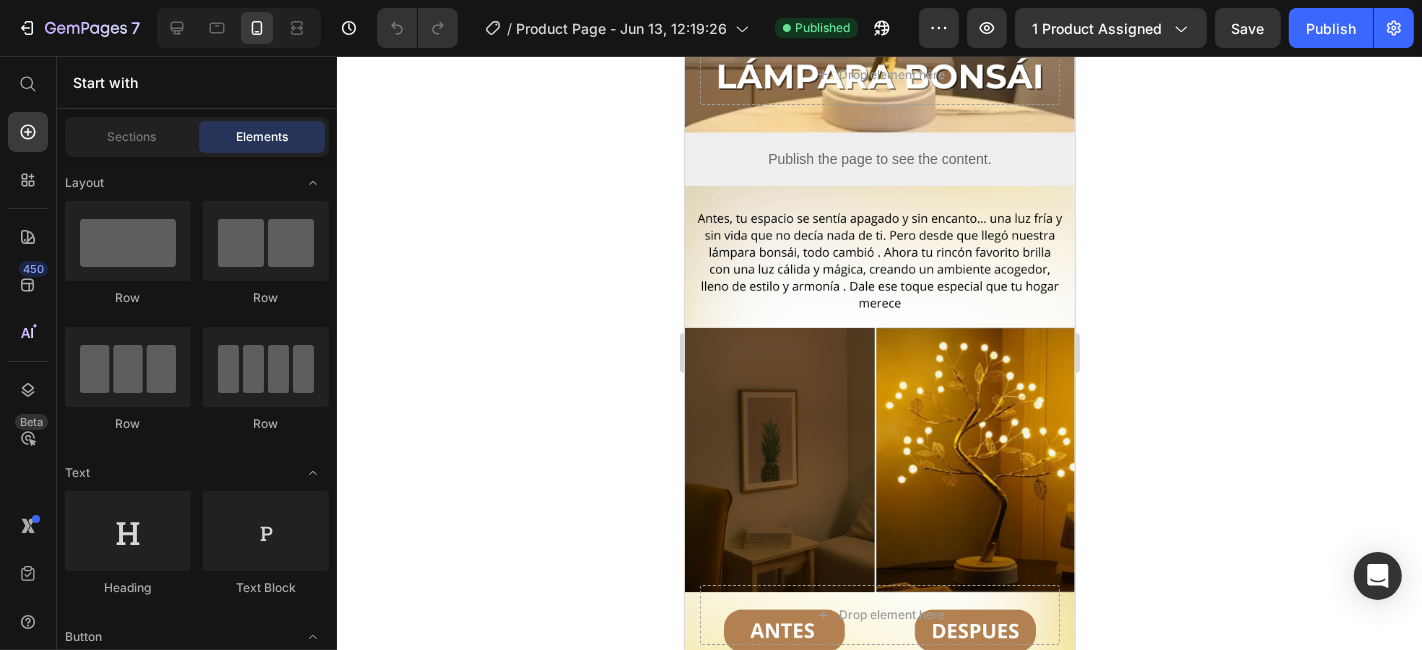 scroll, scrollTop: 0, scrollLeft: 0, axis: both 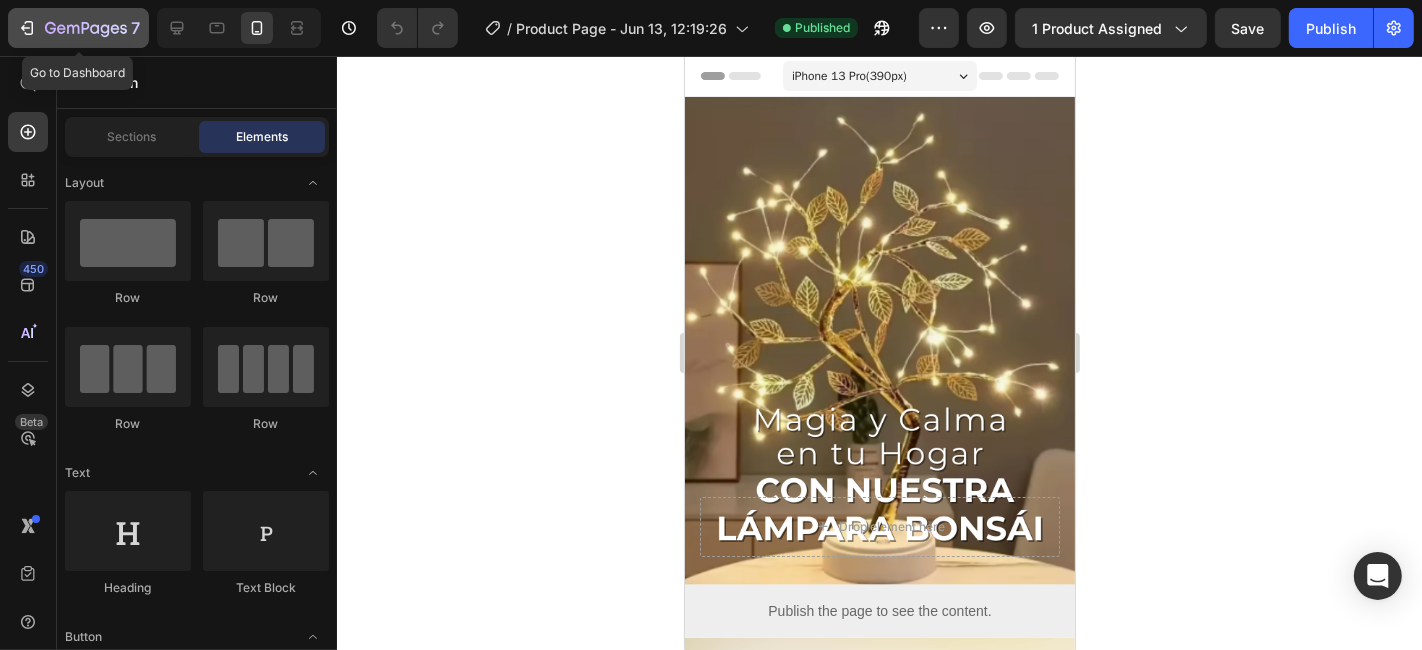 click on "7" 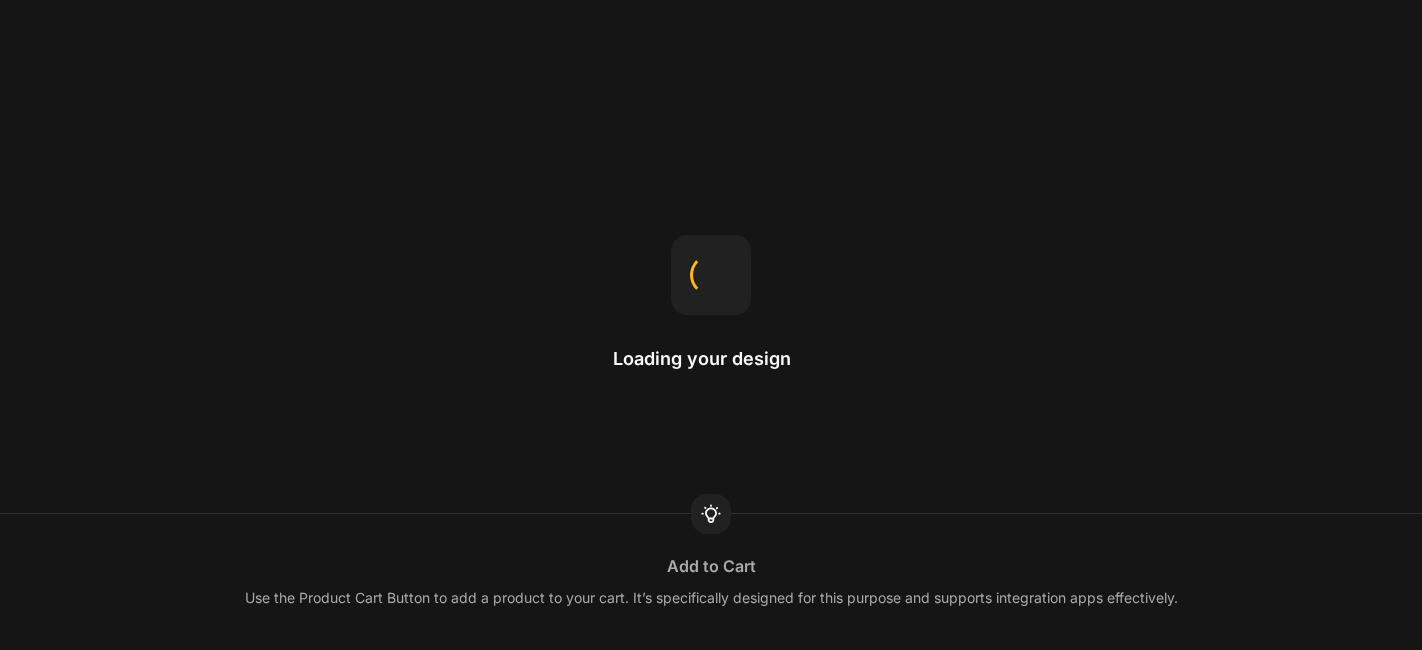scroll, scrollTop: 0, scrollLeft: 0, axis: both 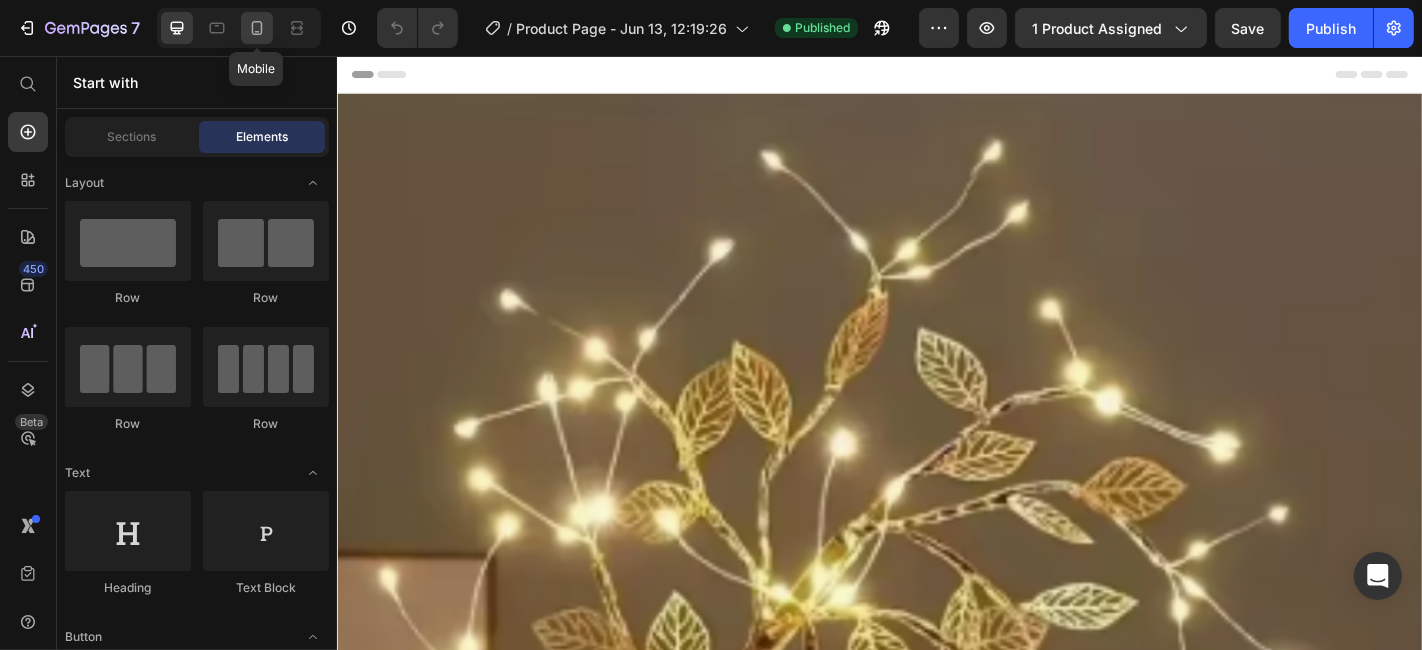 drag, startPoint x: 254, startPoint y: 26, endPoint x: 74, endPoint y: 61, distance: 183.37122 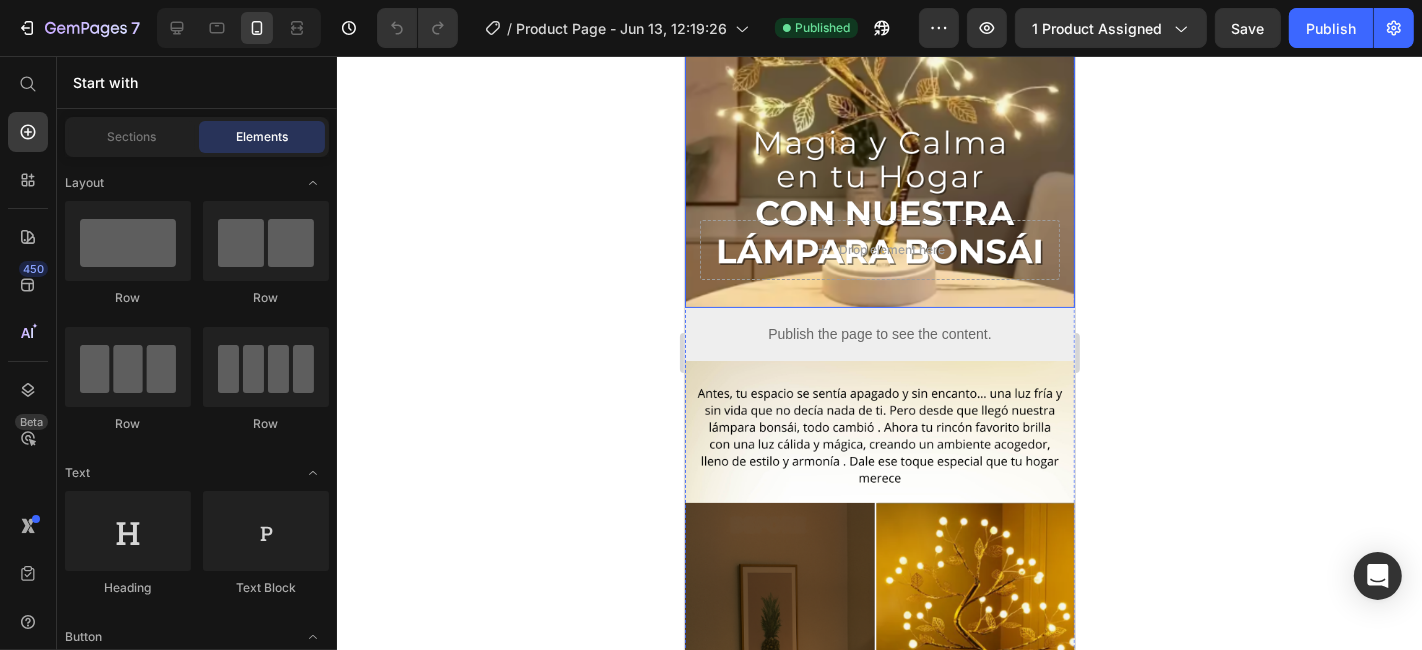 scroll, scrollTop: 277, scrollLeft: 0, axis: vertical 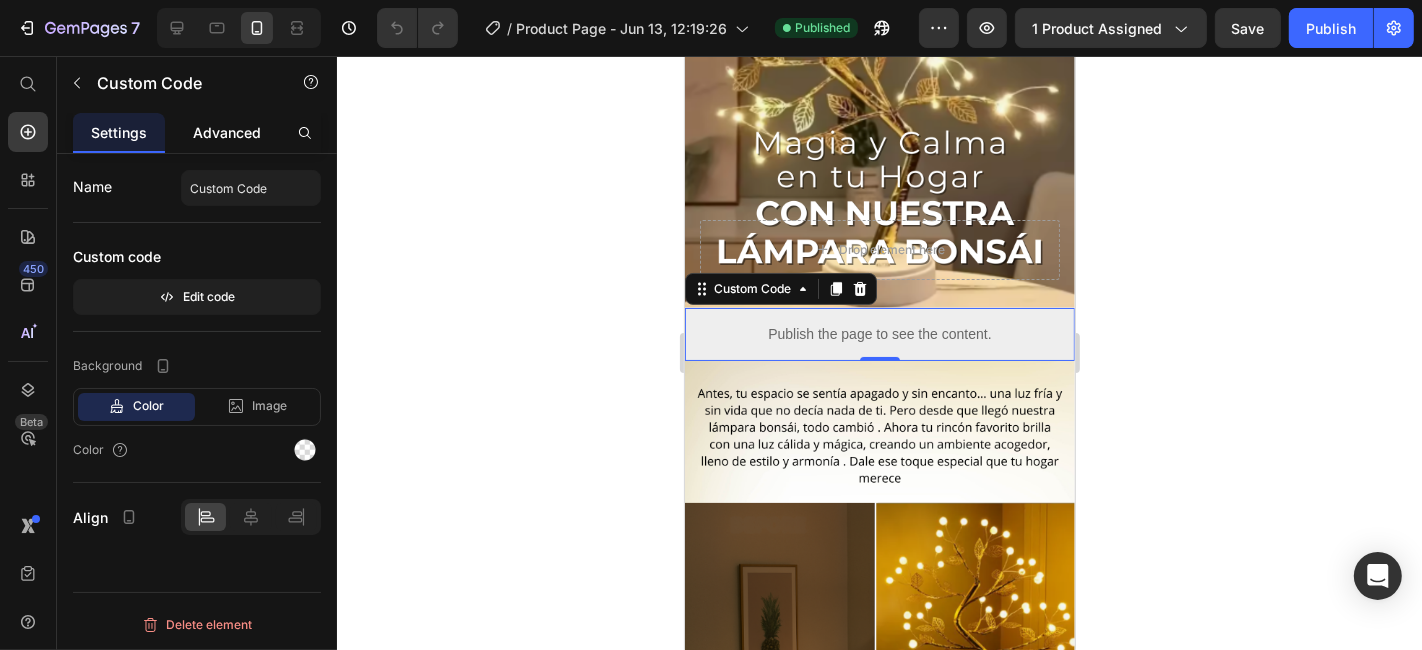 click on "Advanced" at bounding box center (227, 132) 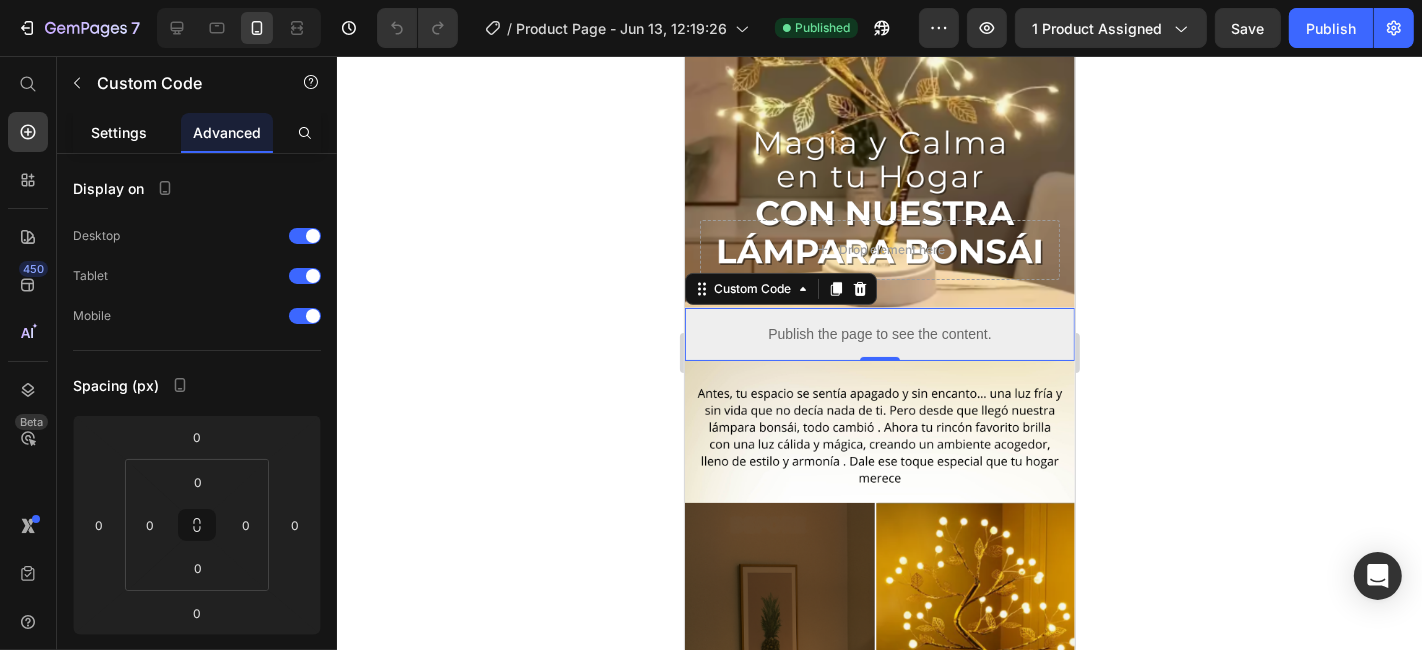 click on "Settings" at bounding box center (119, 132) 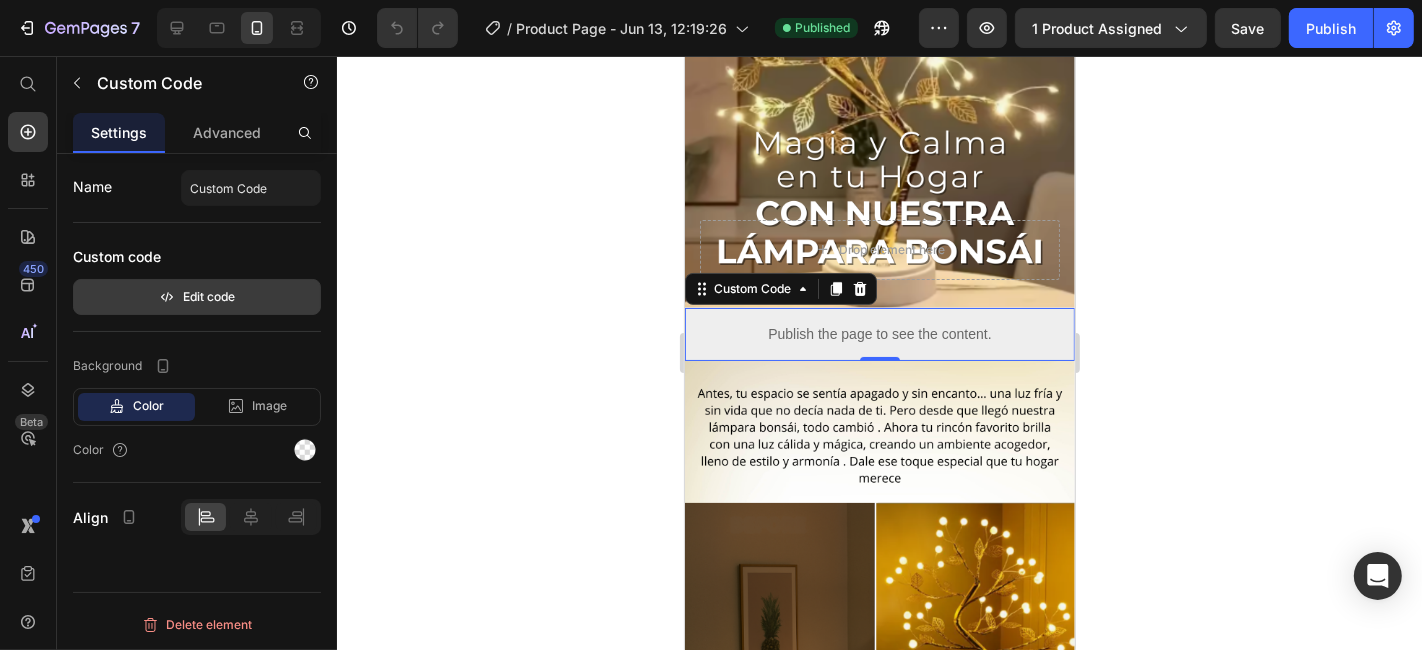 click on "Edit code" at bounding box center (197, 297) 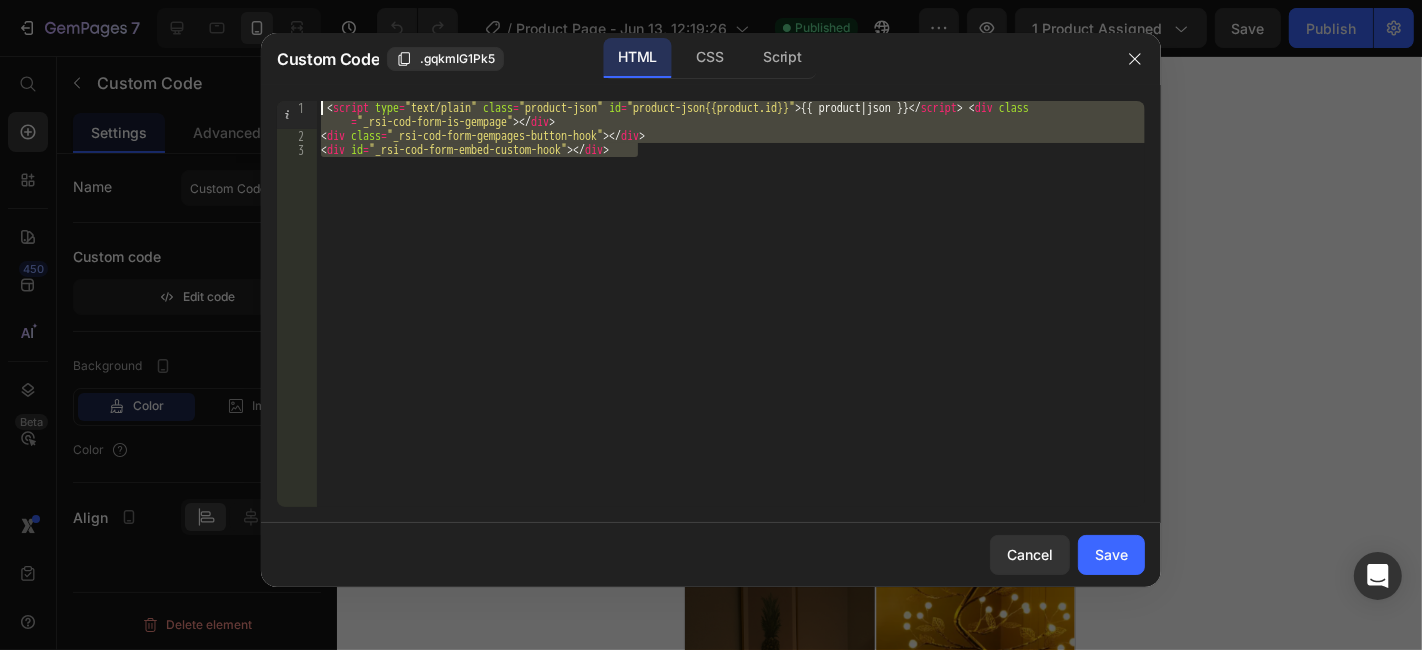 drag, startPoint x: 667, startPoint y: 150, endPoint x: 320, endPoint y: 107, distance: 349.6541 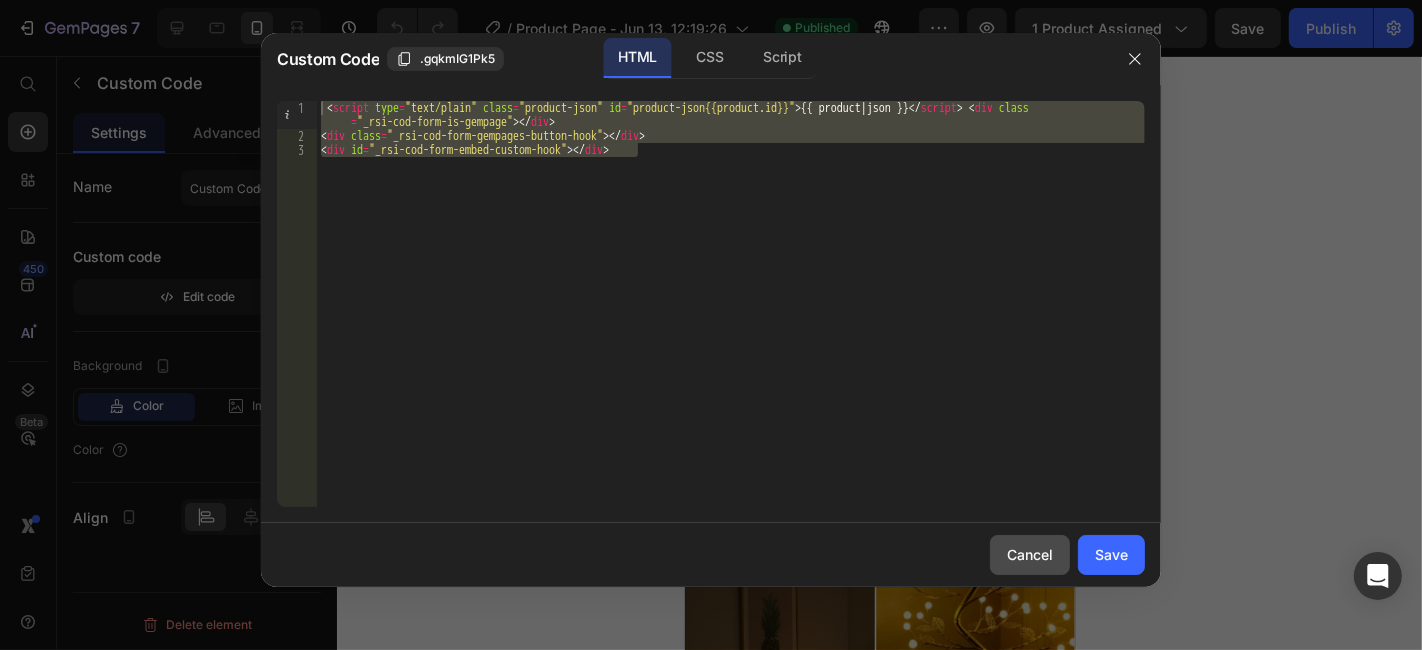 click on "Cancel" at bounding box center (1030, 554) 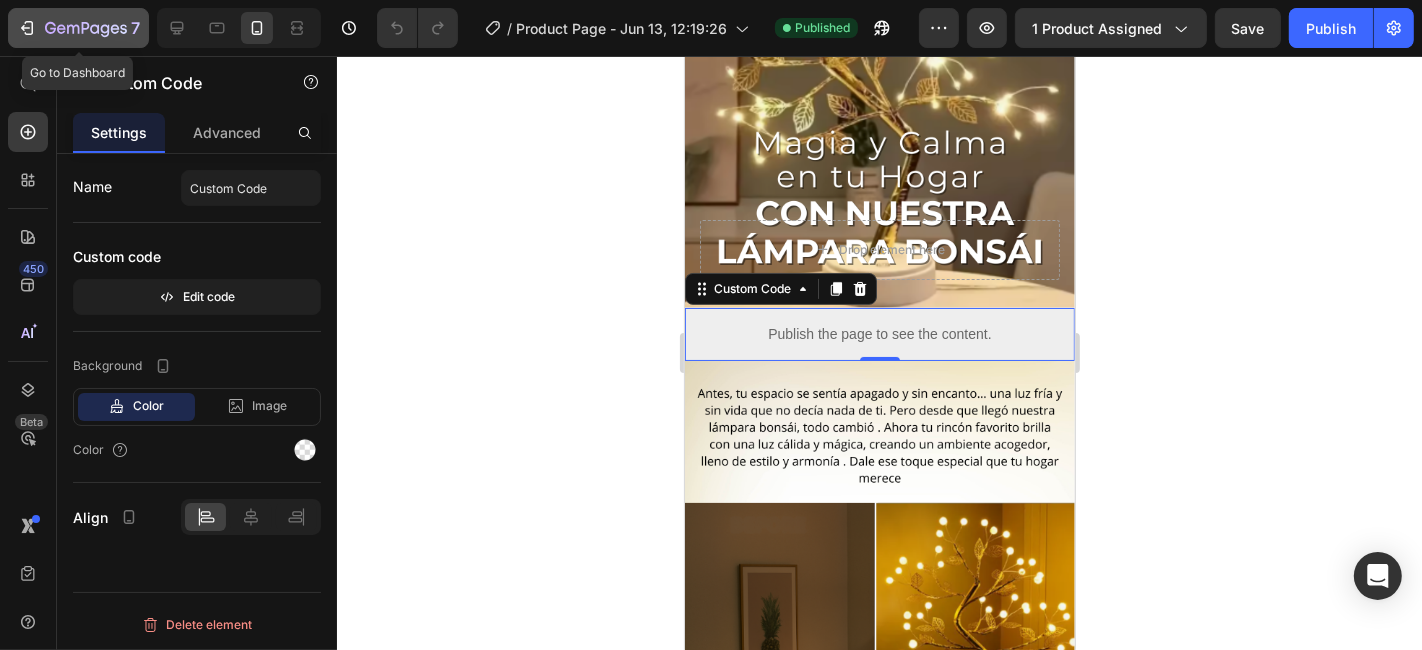 click 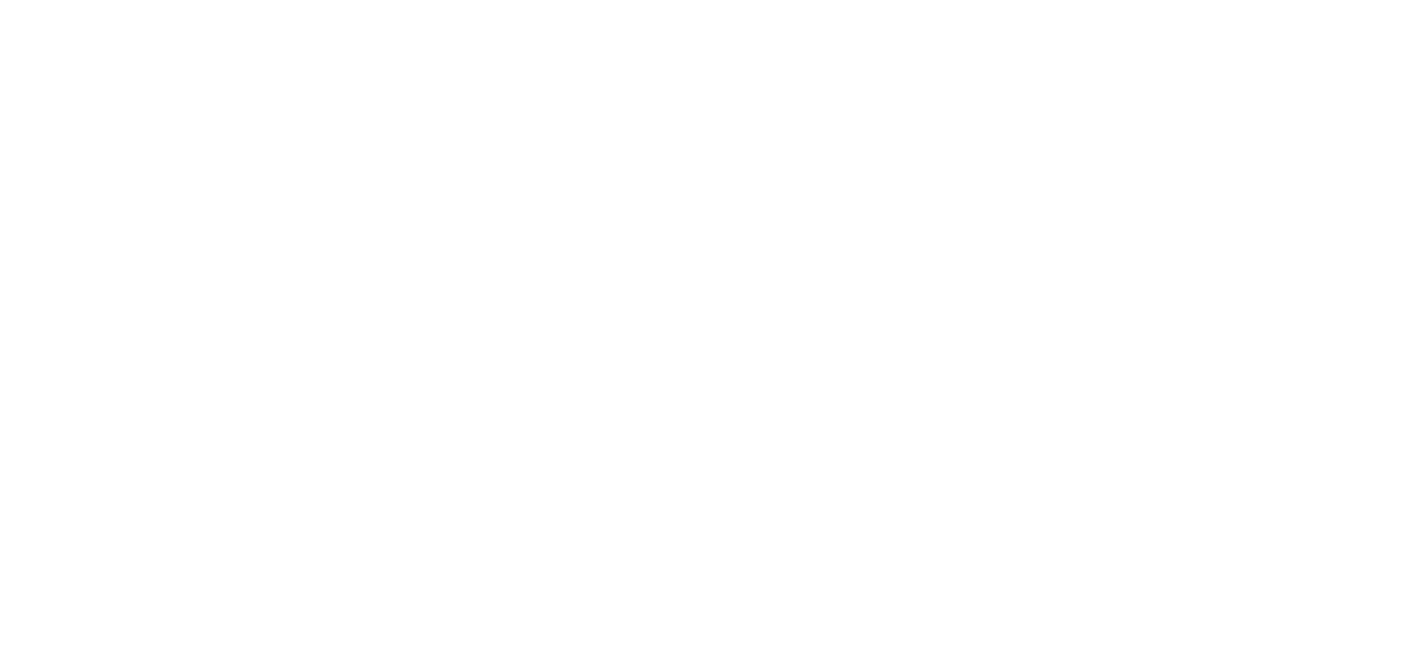 scroll, scrollTop: 0, scrollLeft: 0, axis: both 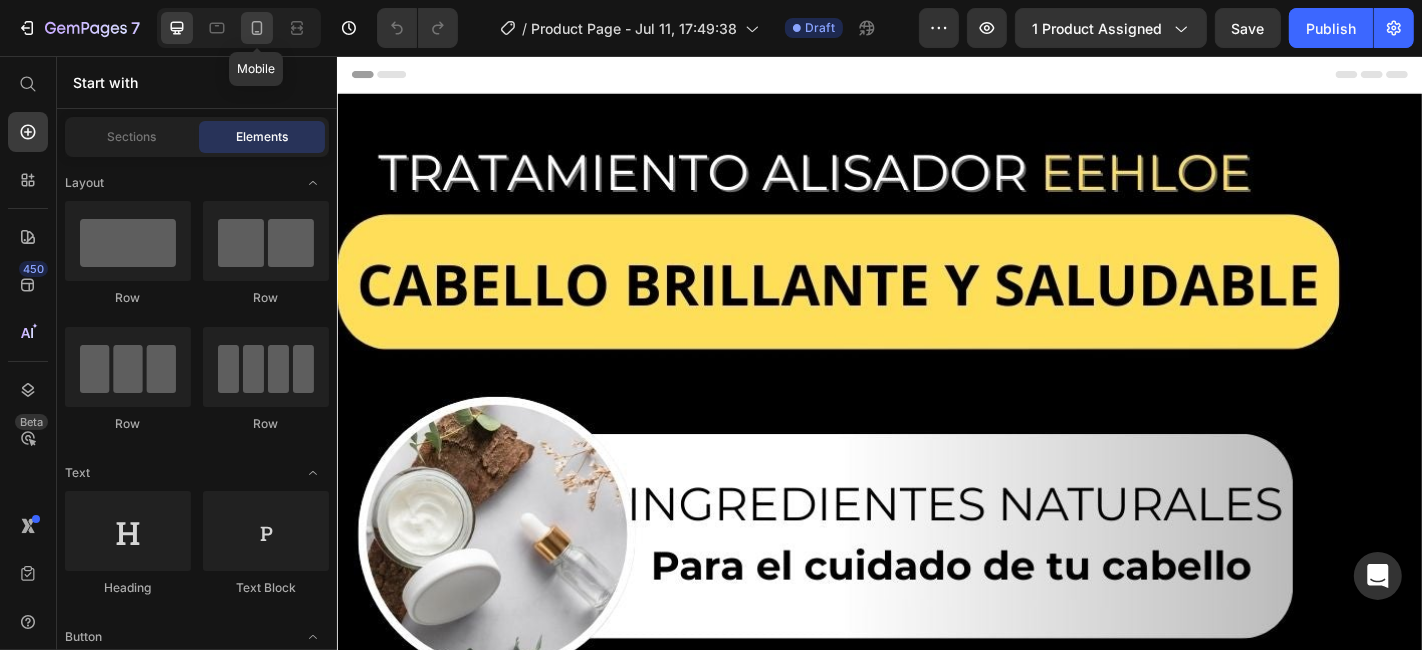 click 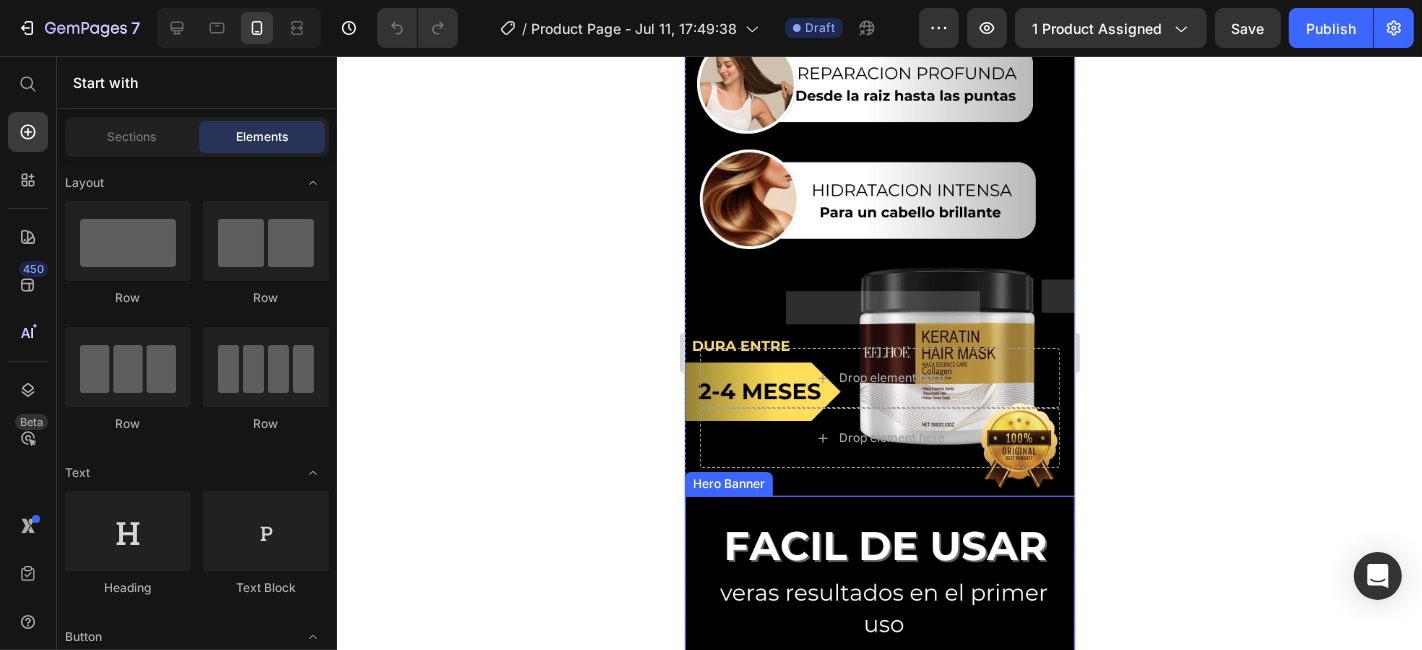 scroll, scrollTop: 295, scrollLeft: 0, axis: vertical 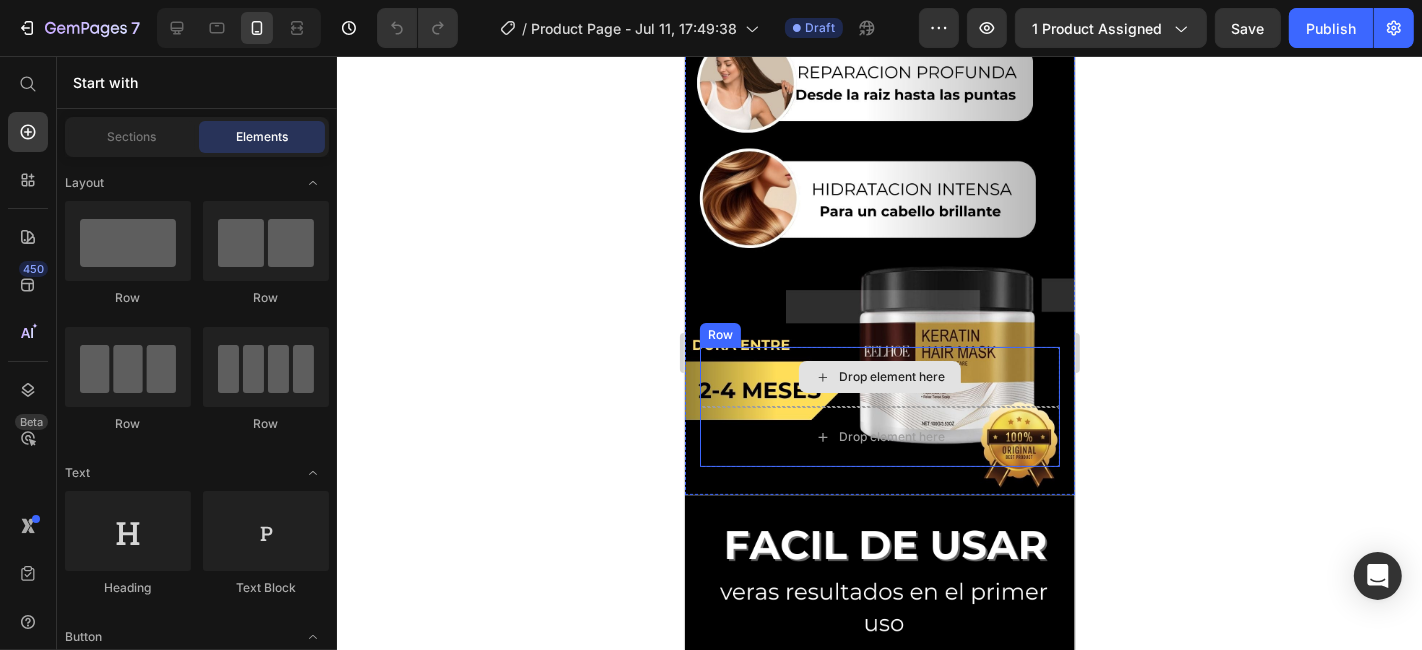 click on "Drop element here" at bounding box center [879, 376] 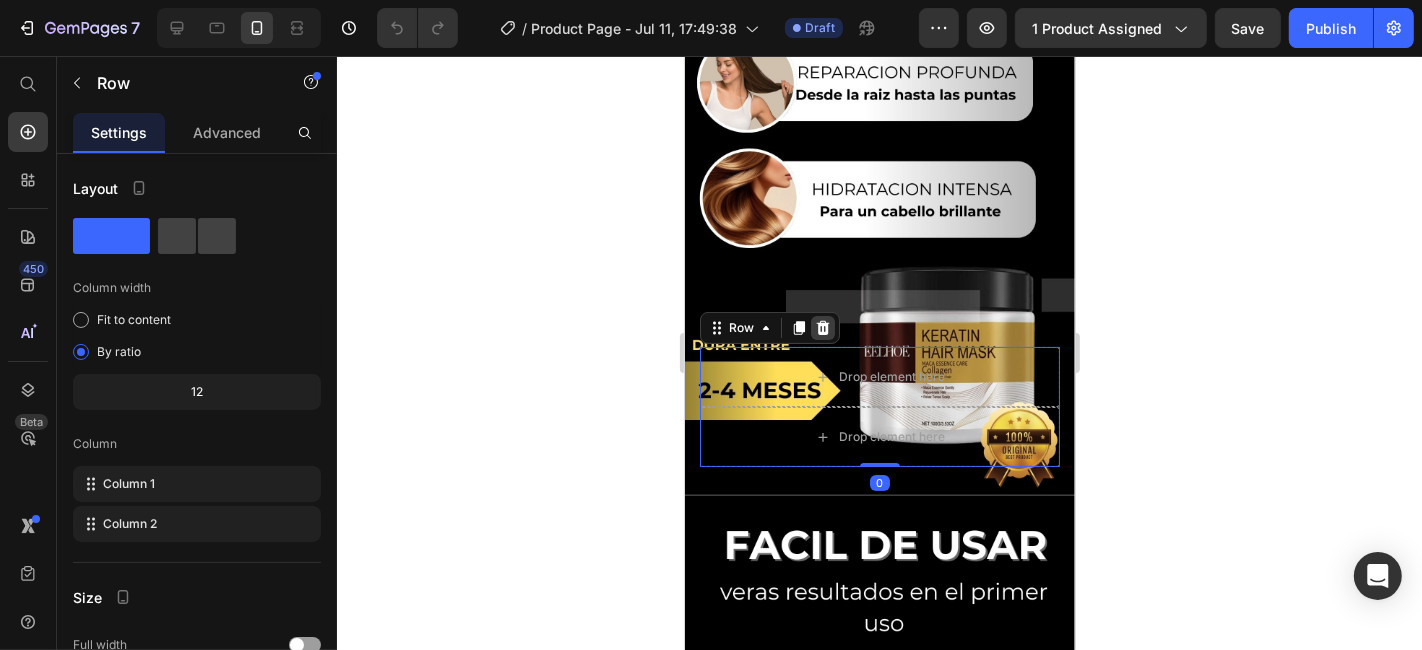 click 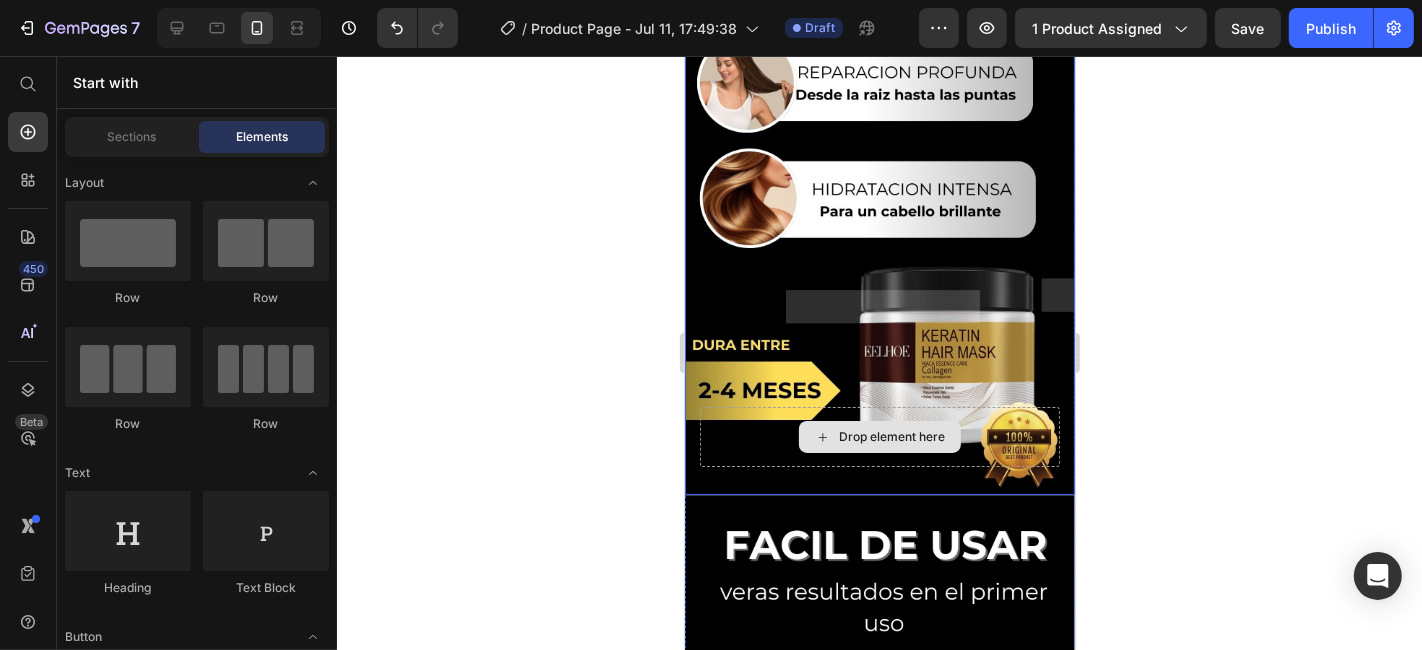 click on "Drop element here" at bounding box center [879, 436] 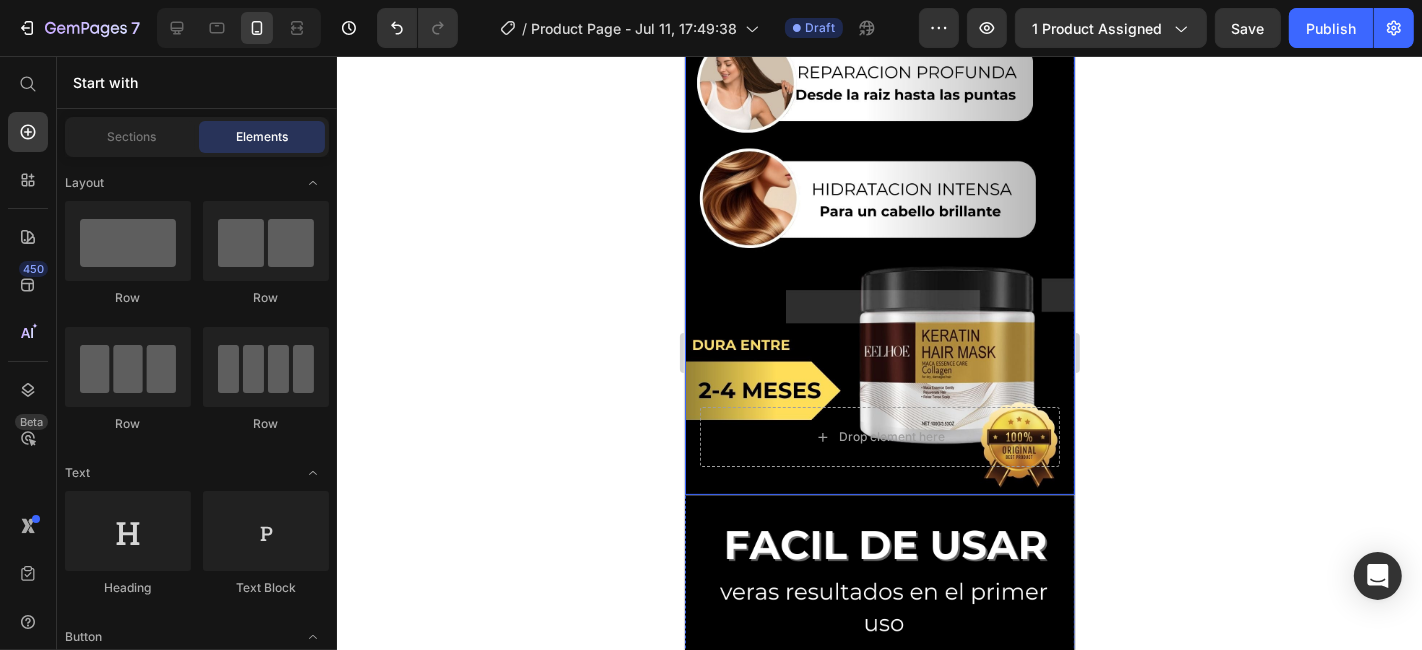 click on "Drop element here" at bounding box center (879, 436) 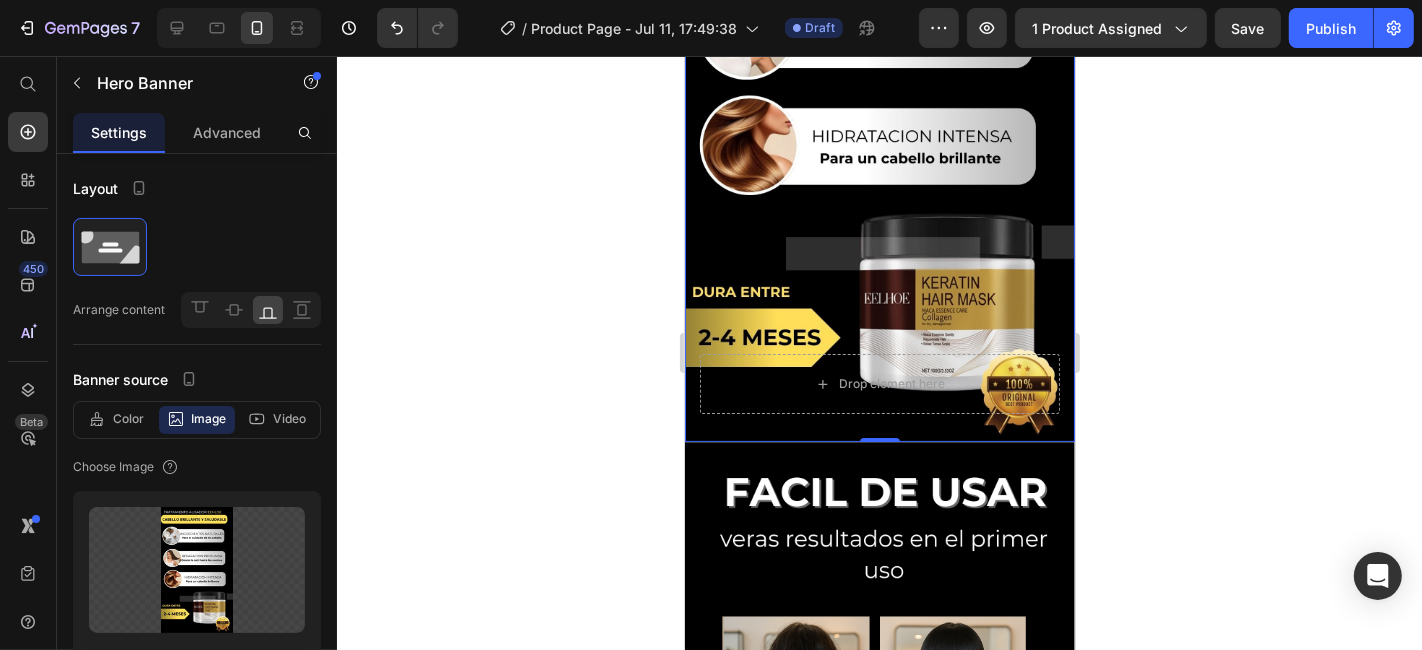 scroll, scrollTop: 350, scrollLeft: 0, axis: vertical 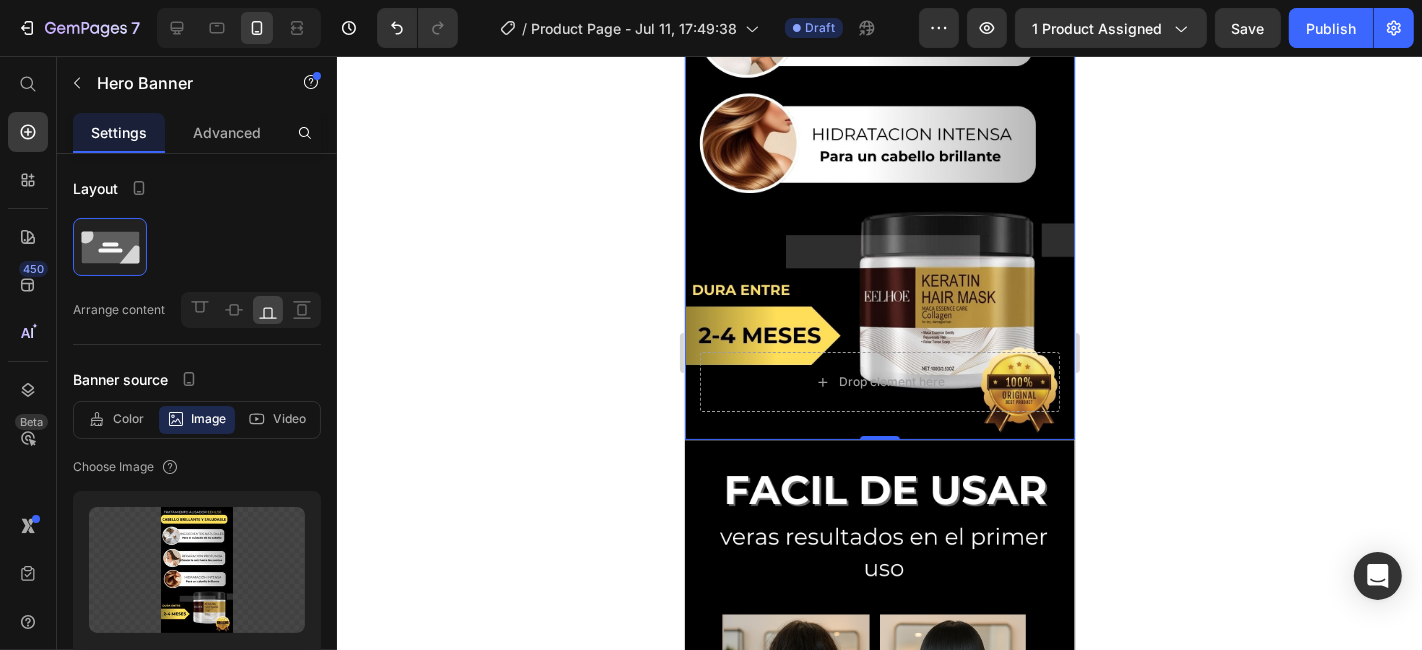 click on "450 Beta" at bounding box center [28, 285] 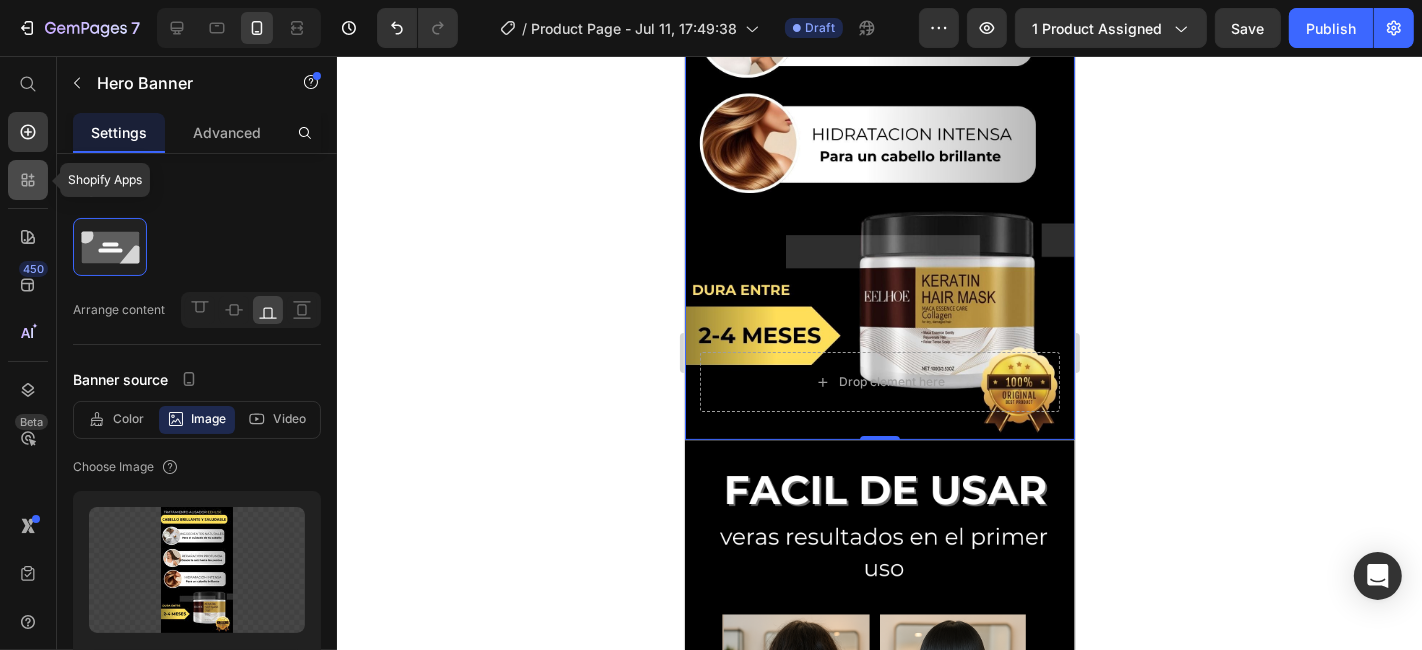 click 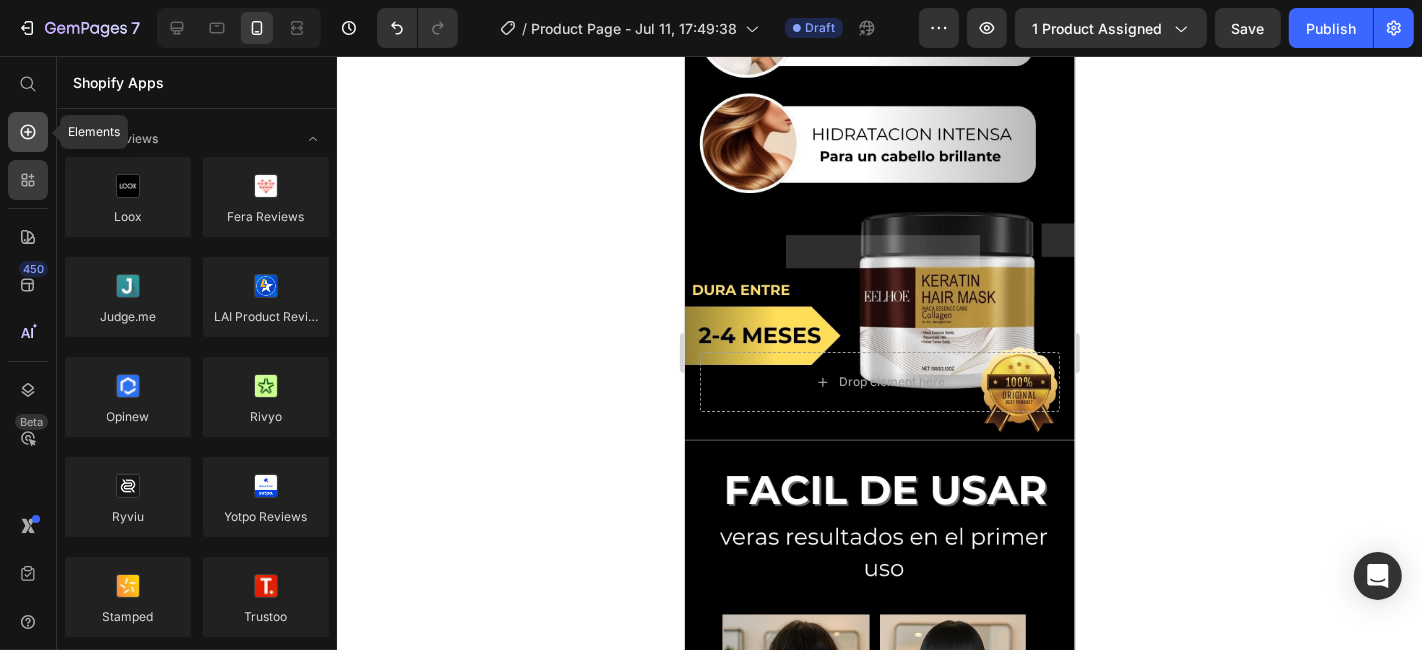 click 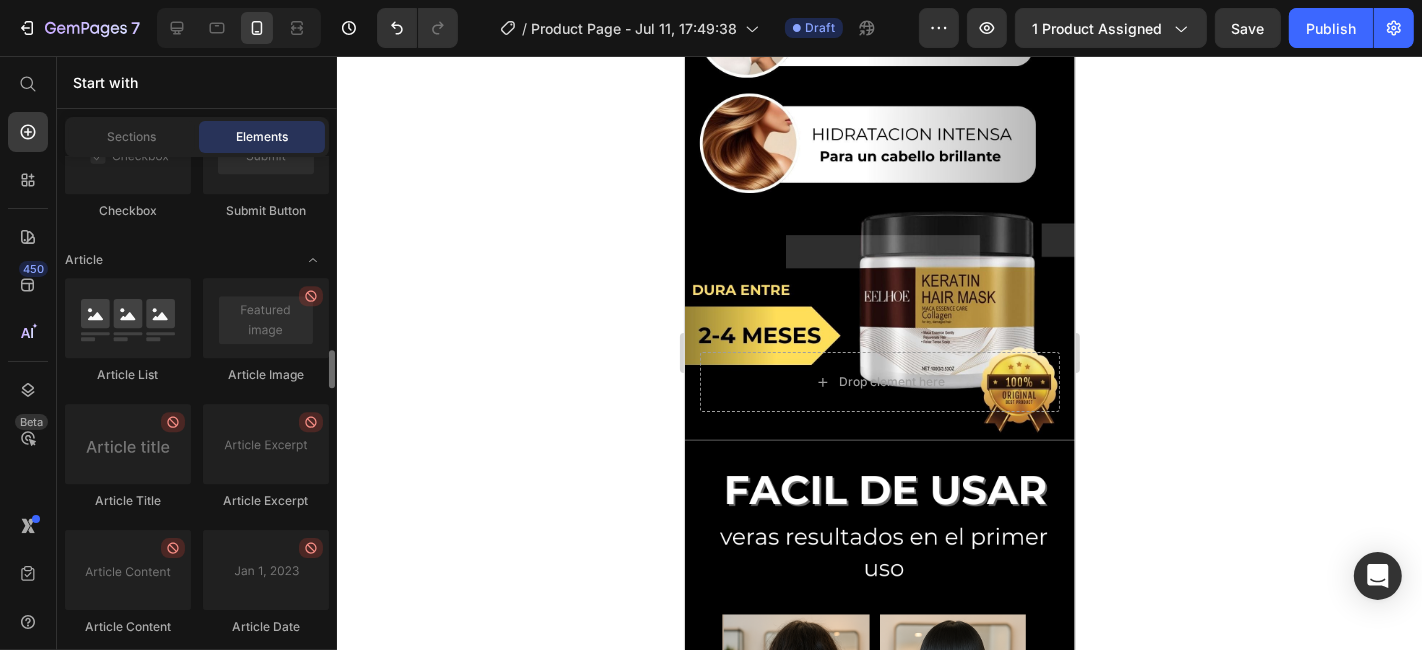 scroll, scrollTop: 5697, scrollLeft: 0, axis: vertical 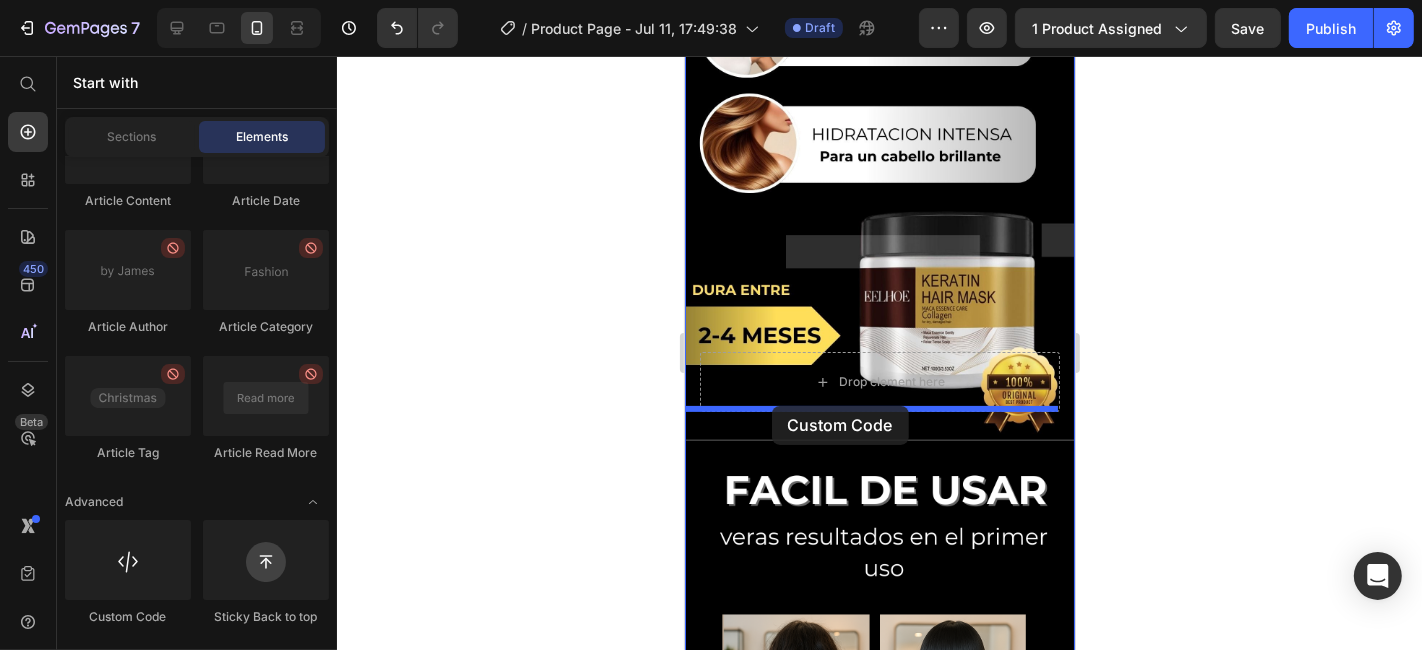 drag, startPoint x: 818, startPoint y: 638, endPoint x: 776, endPoint y: 405, distance: 236.75514 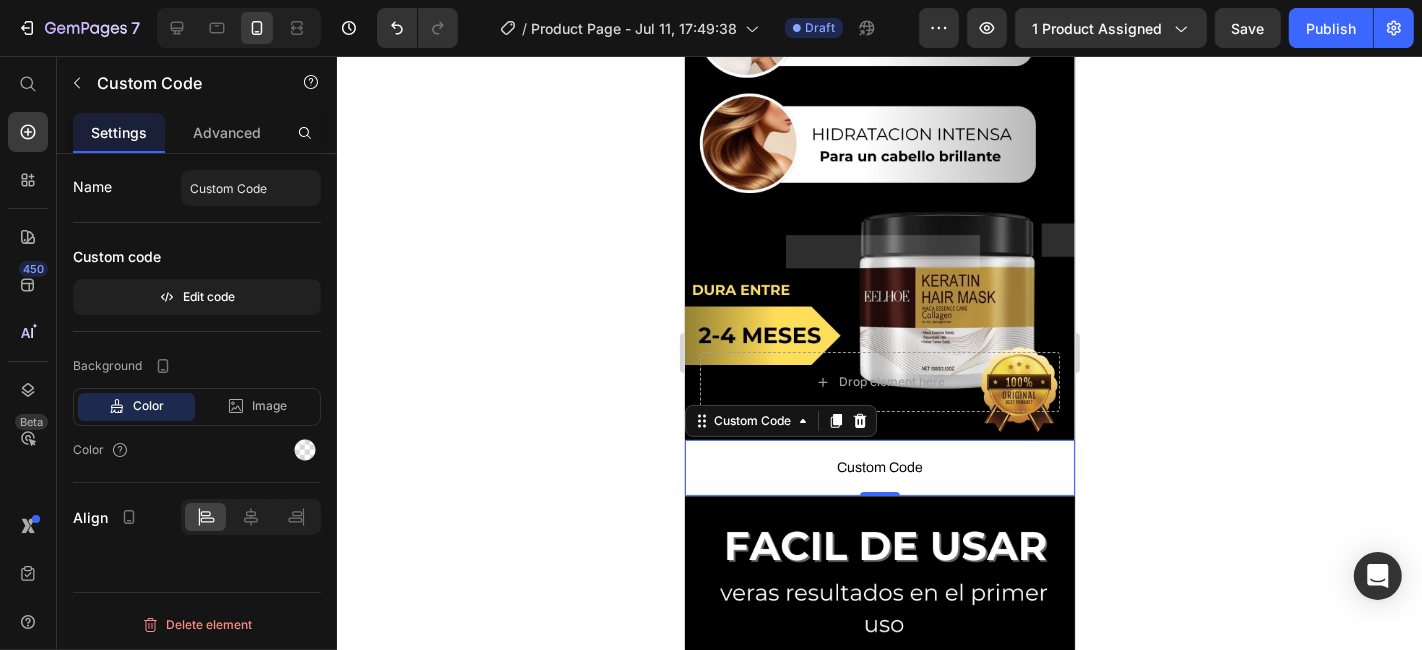 click on "Custom Code" at bounding box center (879, 467) 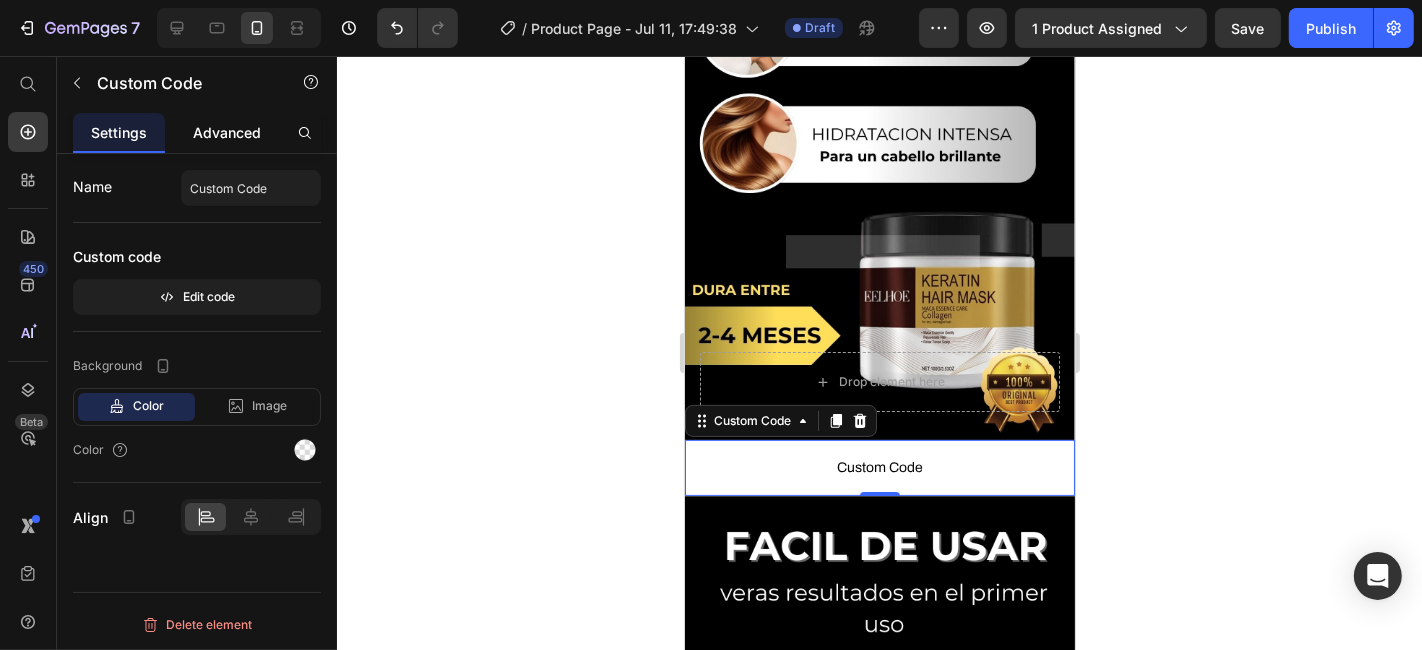 click on "Advanced" at bounding box center [227, 132] 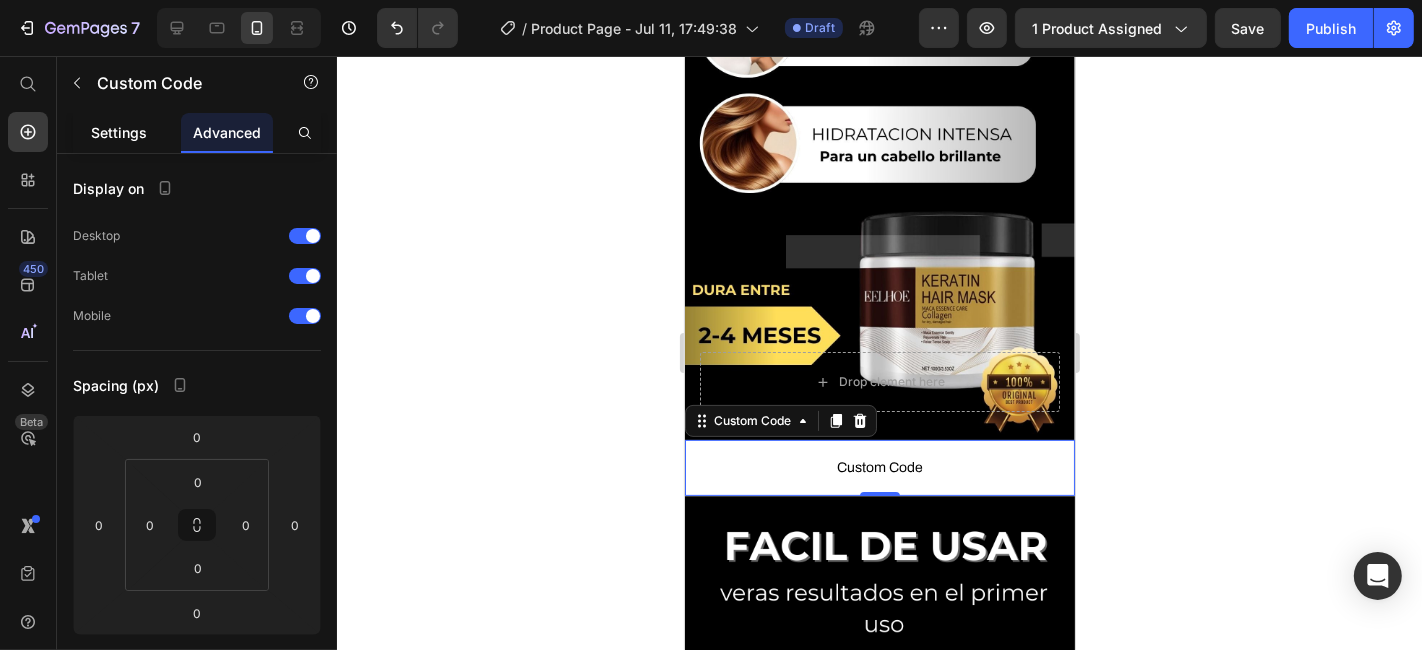 click on "Settings" at bounding box center (119, 132) 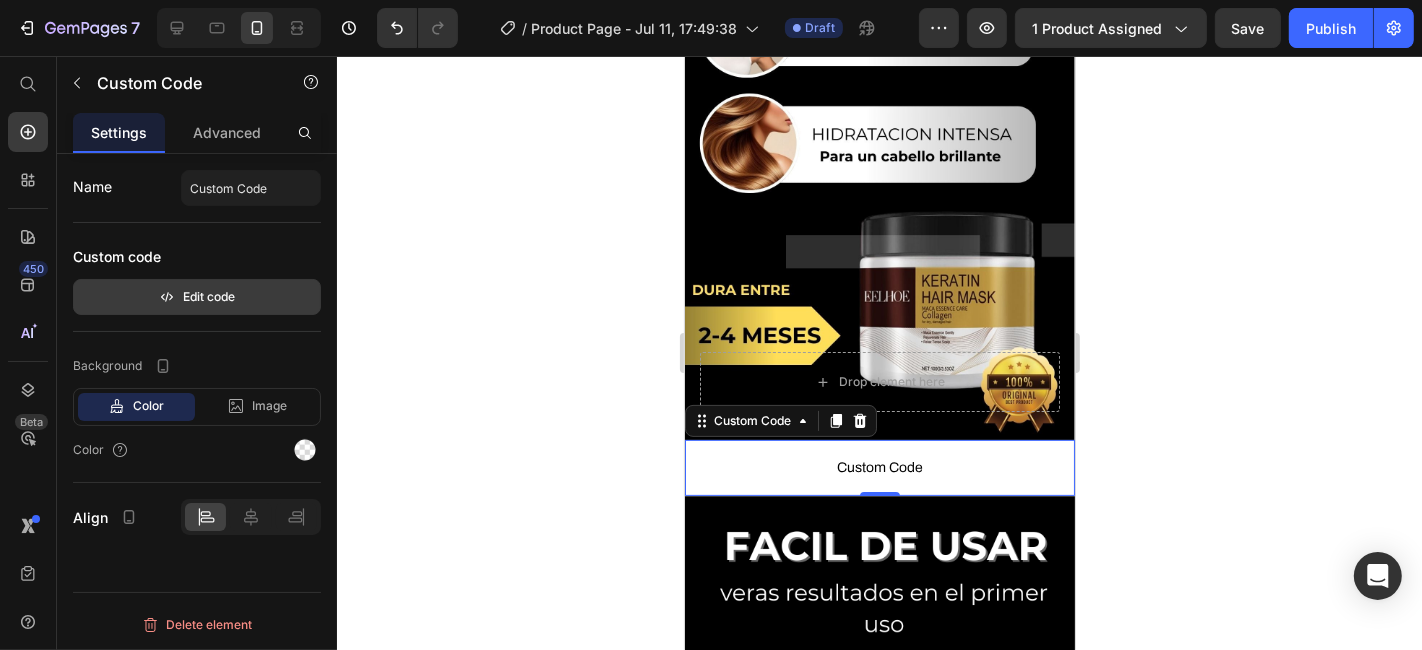 click on "Edit code" at bounding box center (197, 297) 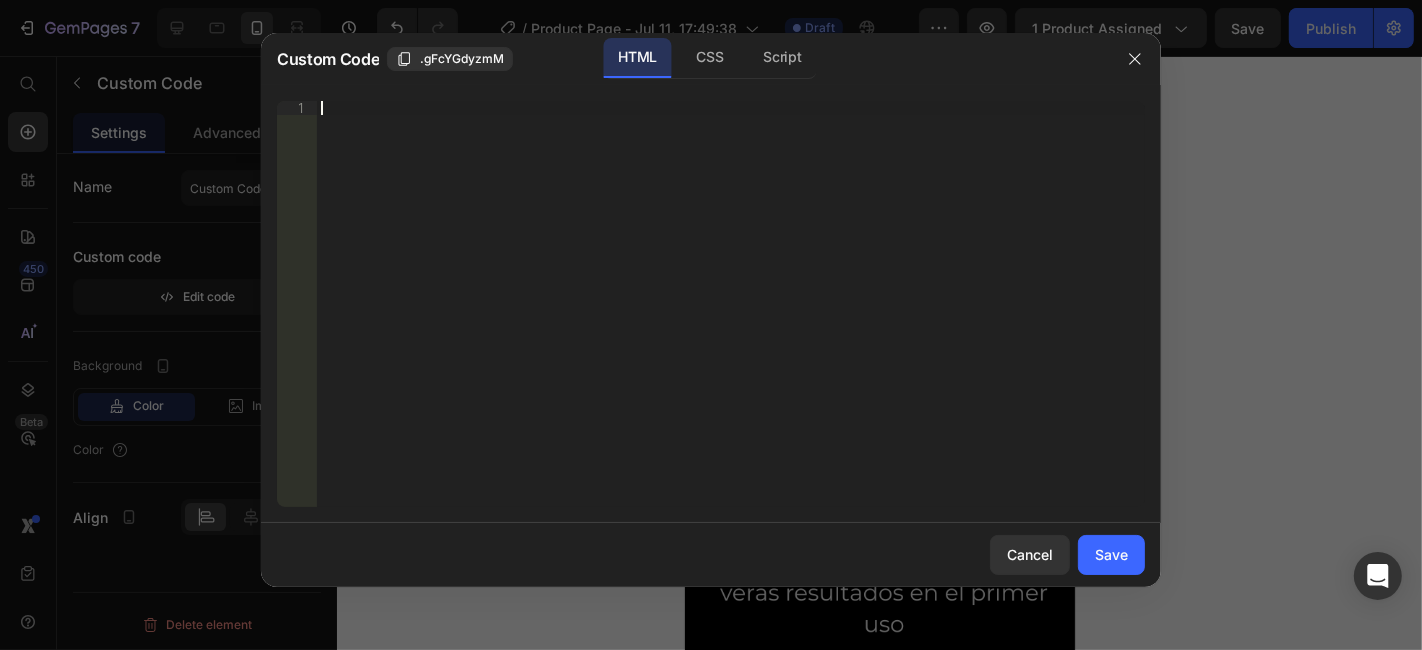 paste on "<div id="_rsi-cod-form-embed-custom-hook"></div>" 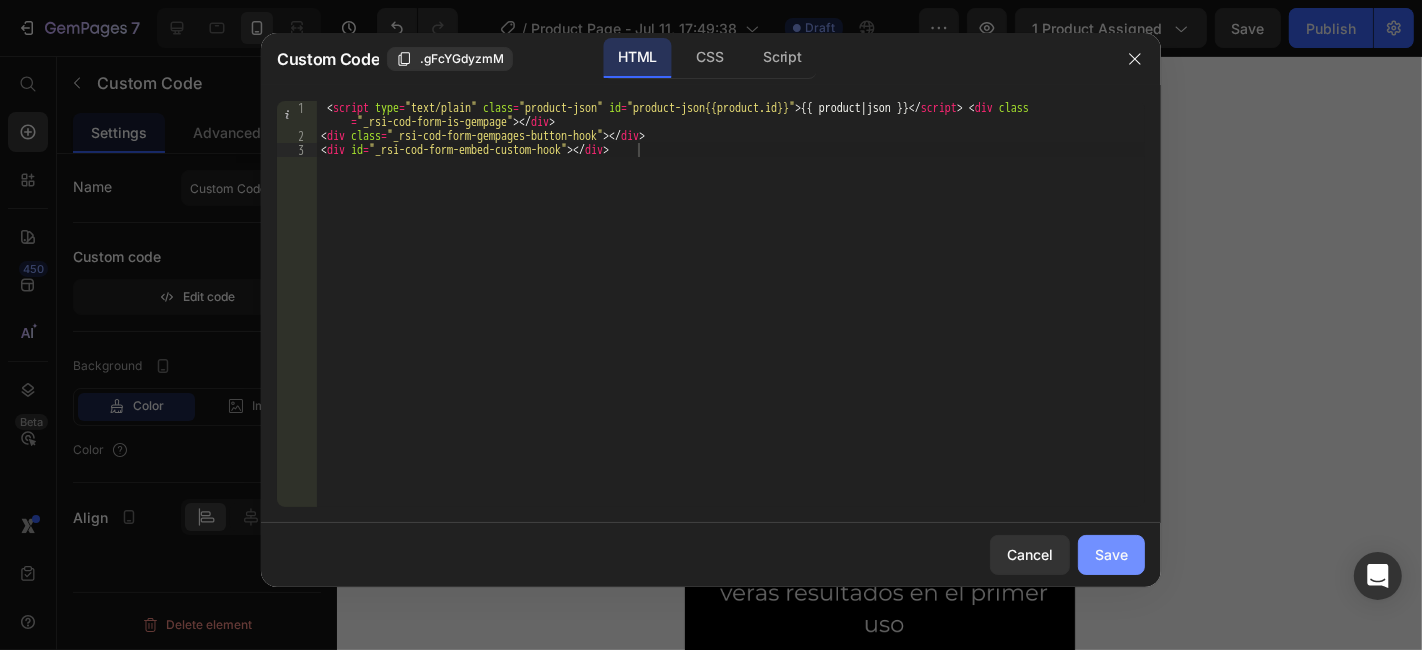 click on "Save" at bounding box center [1111, 554] 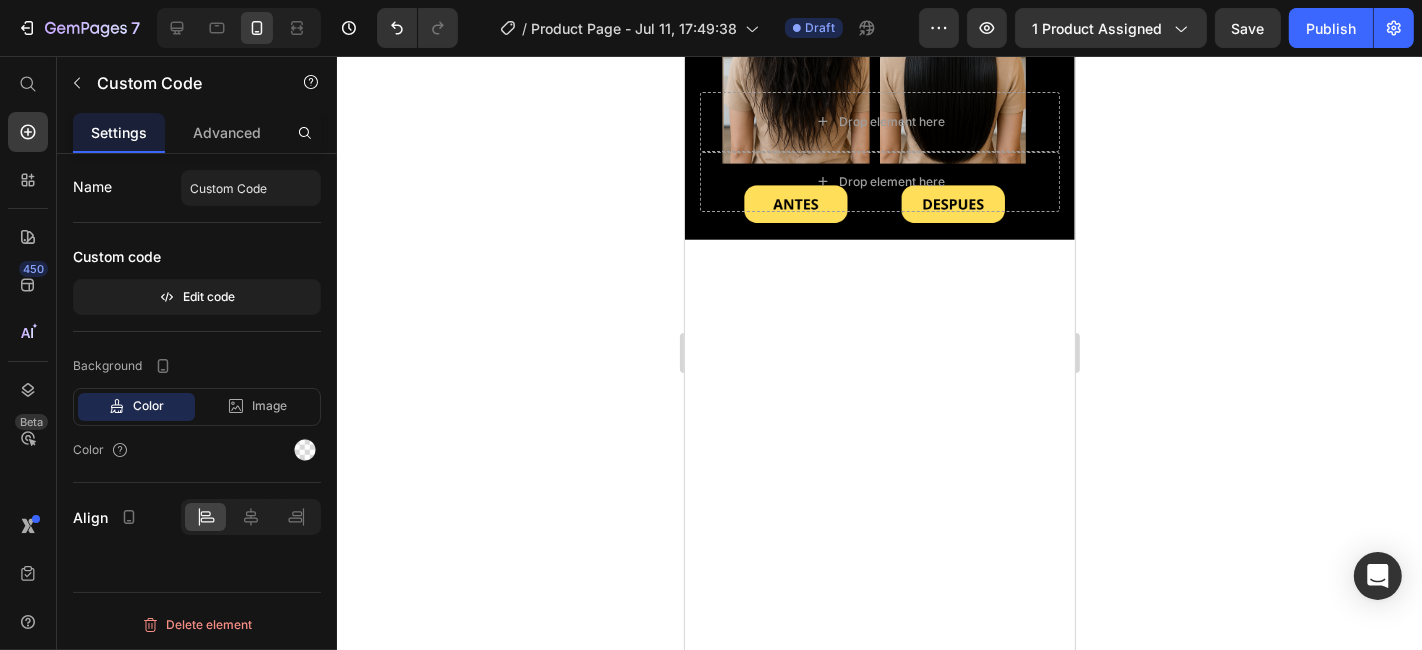 scroll, scrollTop: 1093, scrollLeft: 0, axis: vertical 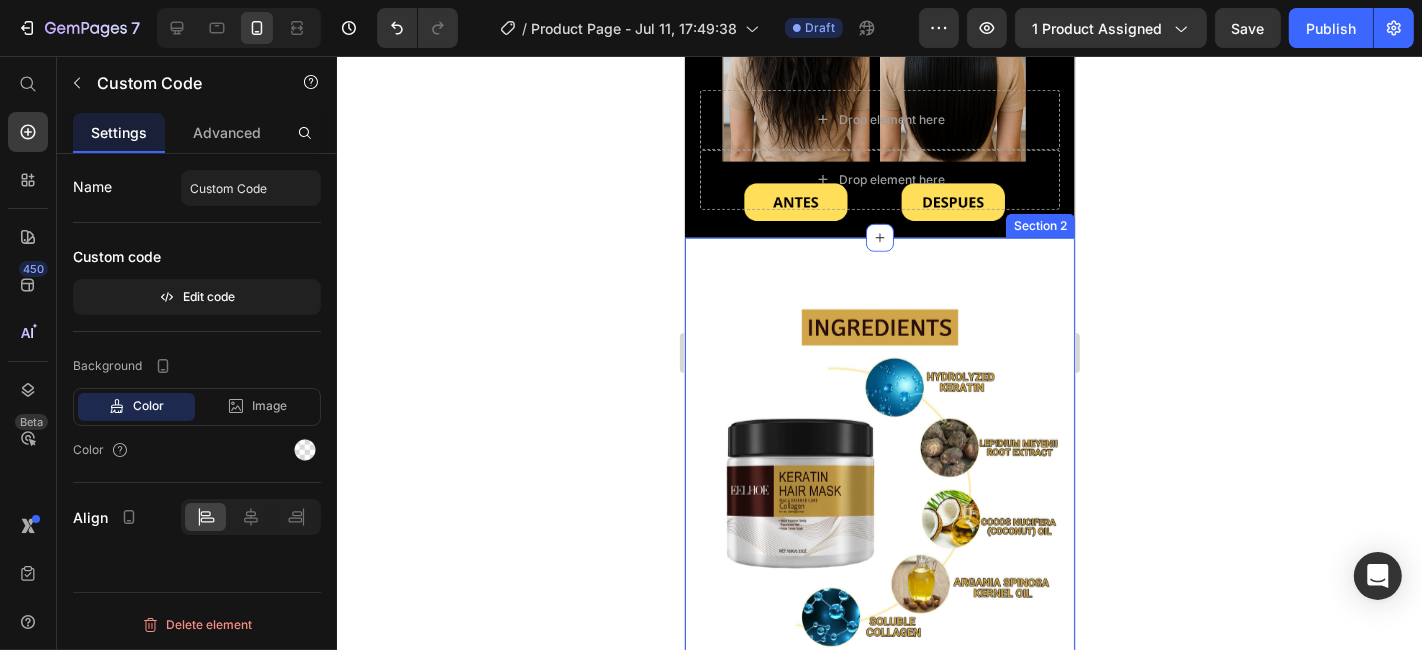 click on "Product Images CREMA ALISADORA KERATINA 300 ML EEHLOE (P) Title
Icon
Icon
Icon
Icon
Icon Icon List Hoz 915 reviews Text block Row $67.000,00 (P) Price $0,00 (P) Price Save $0,00 (P) Tag Row 💇♀️✨ Crema Alisadora de Keratina EEHLOE – Cabello Liso, Suave y Brillante en Minutos
¿Sueñas con un cabello liso, manejable y sin frizz? Nuestra  crema alisadora de keratina EEHLOE (300 ml)  está formulada para transformar tu melena en una cabellera suave, brillante y perfectamente alisada desde la primera aplicación 🌟🧴.
Enriquecida con  keratina de alta pureza , esta crema penetra profundamente en la fibra capilar,  nutriendo, reparando y alisando  sin maltratar tu cabello. Ideal para todo tipo de cabello, incluso el más rebelde o encrespado 💆♀️🔥.
✔️ Alisado progresivo con efecto duradero ✔️ Reduce frizz y volumen desde la primera aplicación ✔️ Suaviza, hidrata y fortalece el cabello
🎯" at bounding box center [879, 1713] 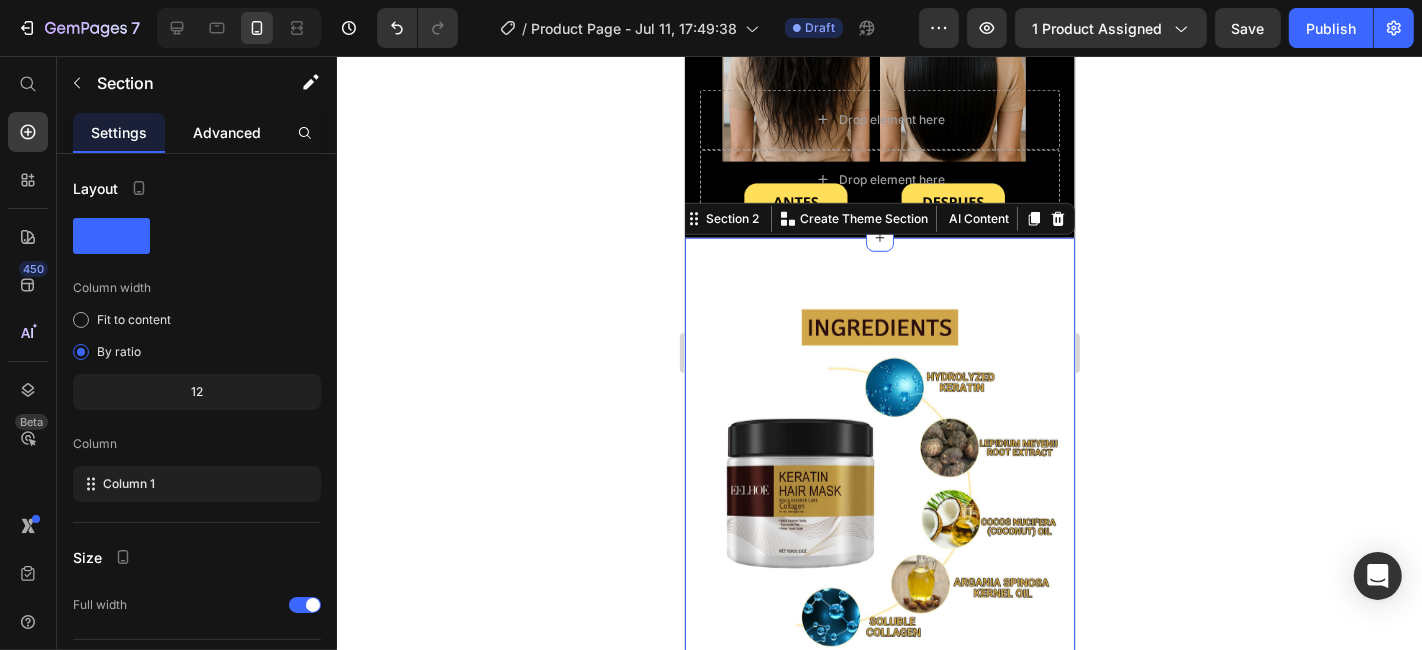 click on "Advanced" at bounding box center (227, 132) 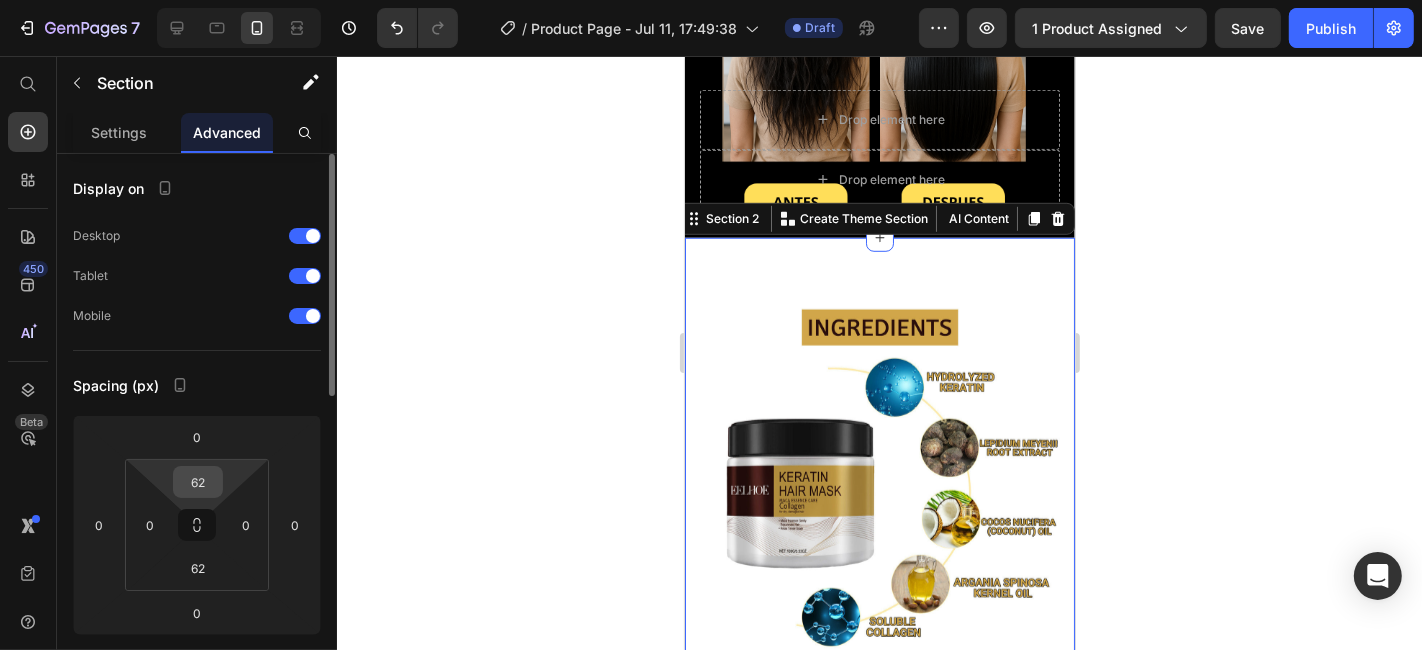 click on "62" at bounding box center (198, 482) 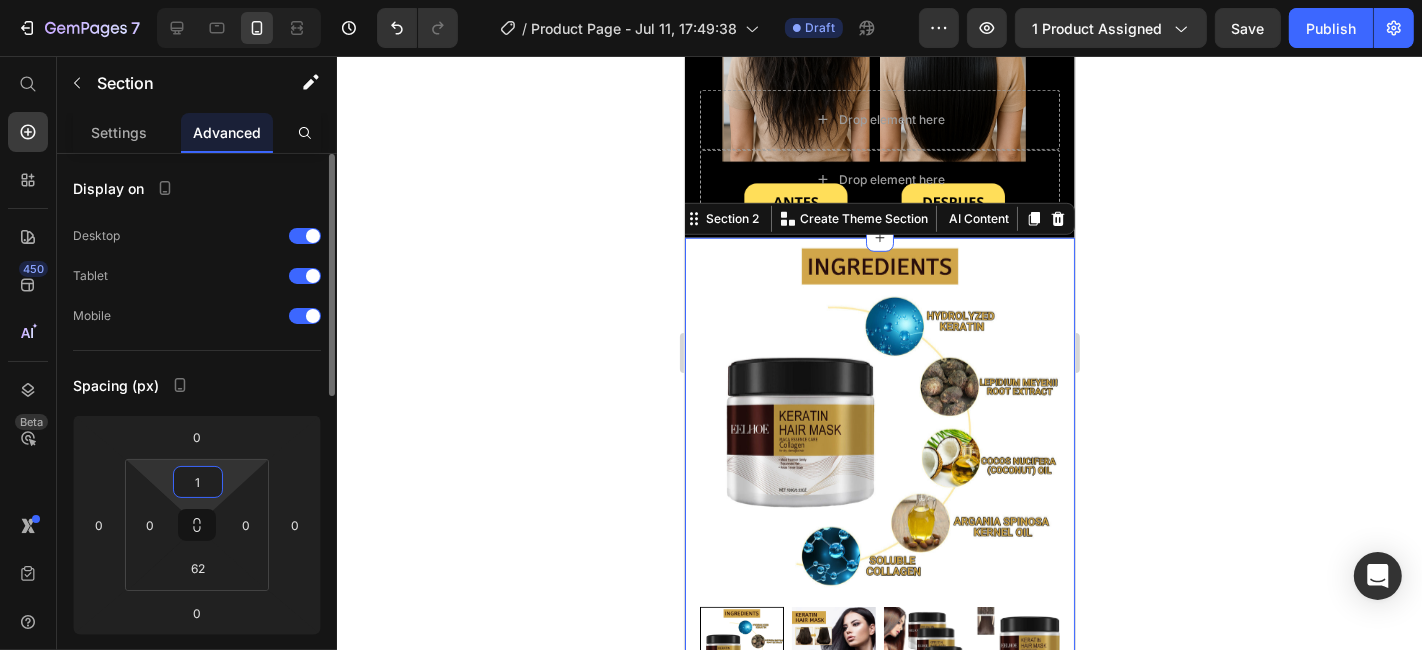 type on "10" 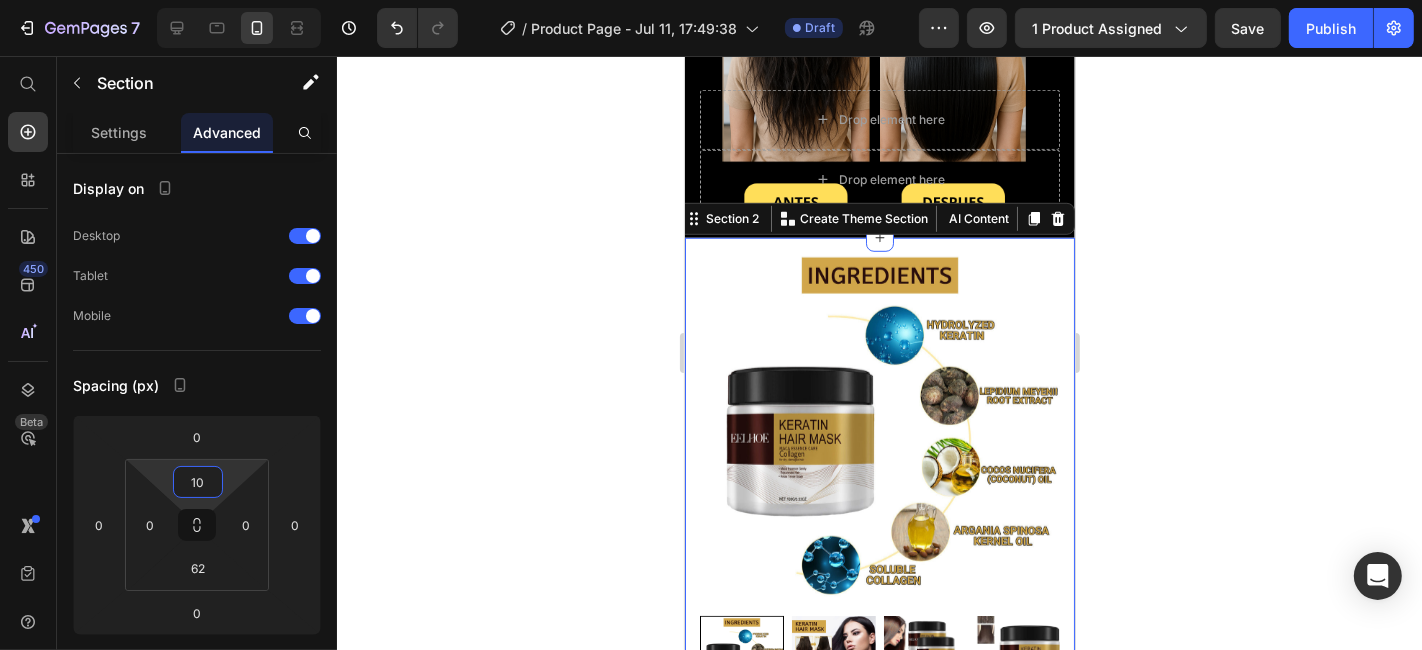 click 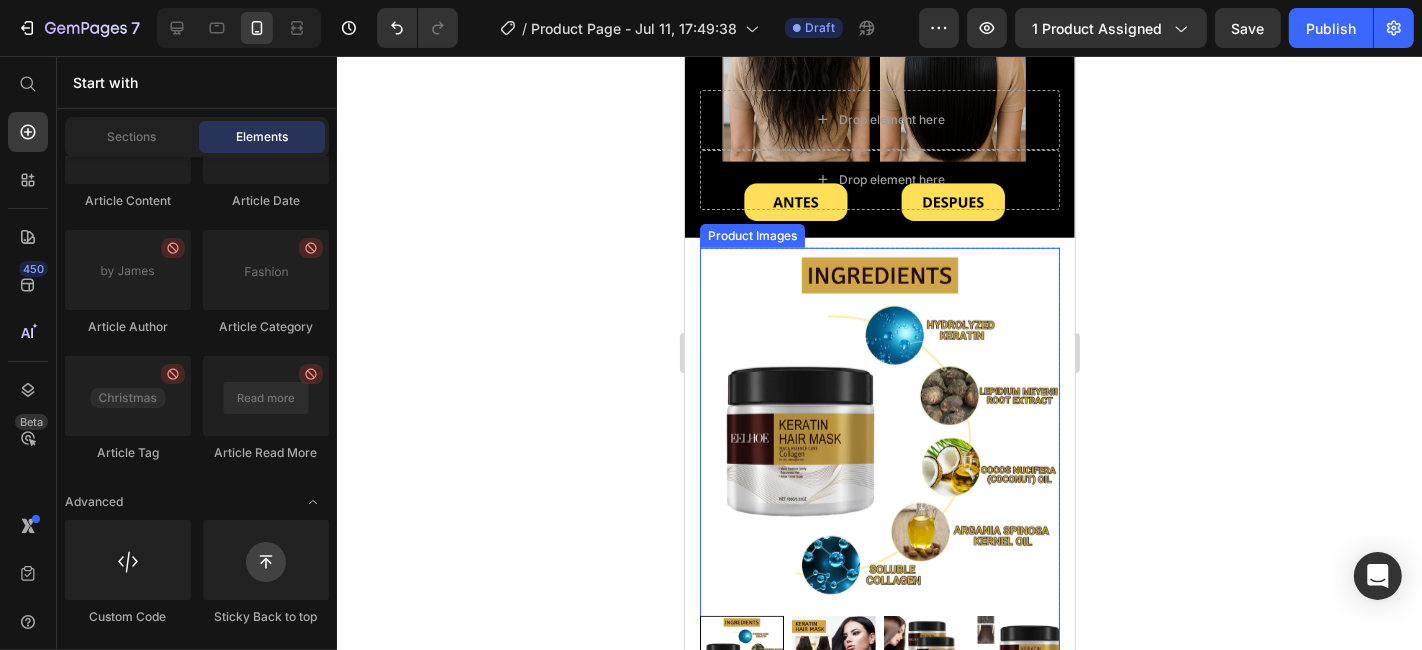 click at bounding box center [879, 427] 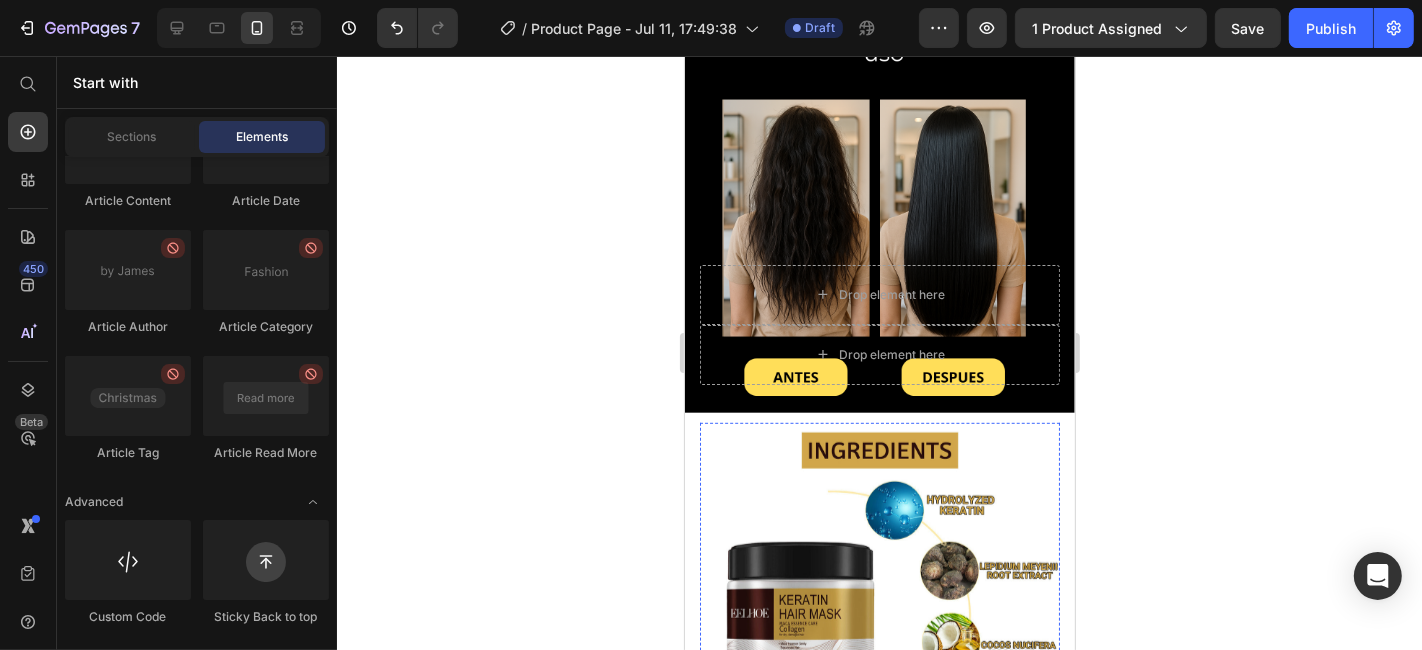 scroll, scrollTop: 921, scrollLeft: 0, axis: vertical 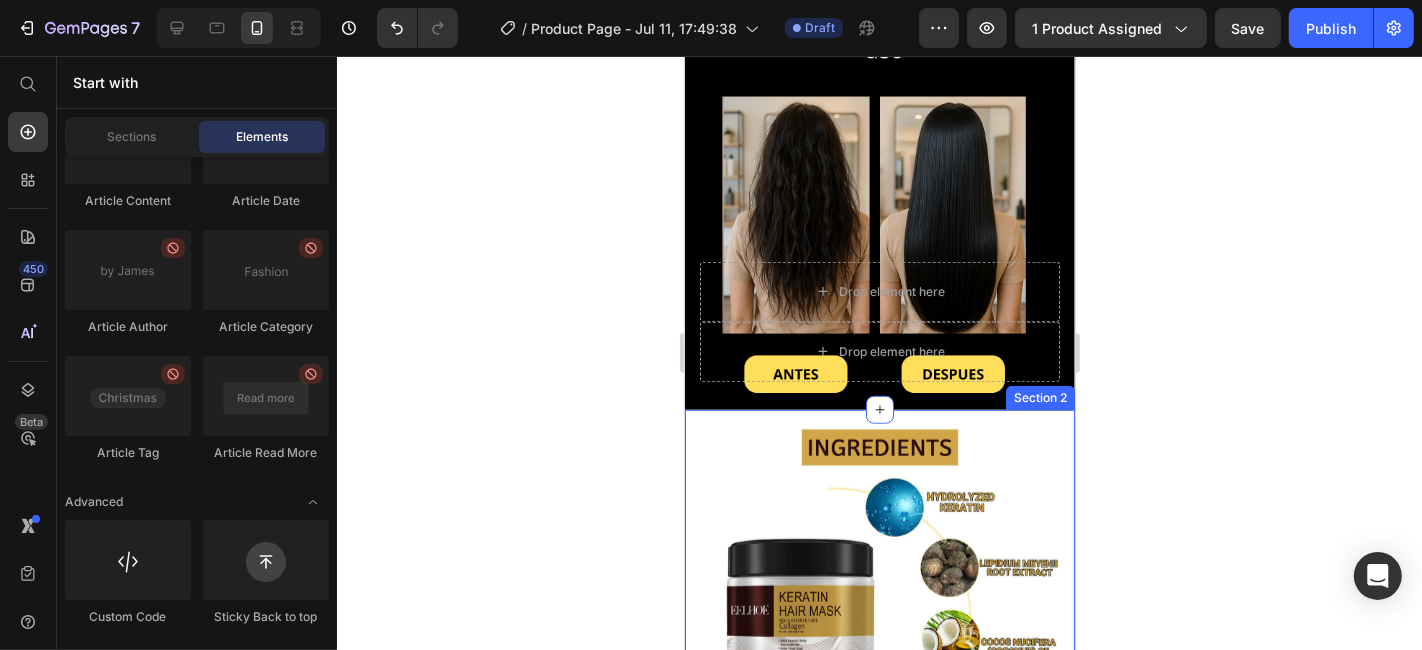 click on "Product Images CREMA ALISADORA KERATINA 300 ML EEHLOE (P) Title
Icon
Icon
Icon
Icon
Icon Icon List Hoz 915 reviews Text block Row $67.000,00 (P) Price $0,00 (P) Price Save $0,00 (P) Tag Row 💇♀️✨ Crema Alisadora de Keratina EEHLOE – Cabello Liso, Suave y Brillante en Minutos
¿Sueñas con un cabello liso, manejable y sin frizz? Nuestra  crema alisadora de keratina EEHLOE (300 ml)  está formulada para transformar tu melena en una cabellera suave, brillante y perfectamente alisada desde la primera aplicación 🌟🧴.
Enriquecida con  keratina de alta pureza , esta crema penetra profundamente en la fibra capilar,  nutriendo, reparando y alisando  sin maltratar tu cabello. Ideal para todo tipo de cabello, incluso el más rebelde o encrespado 💆♀️🔥.
✔️ Alisado progresivo con efecto duradero ✔️ Reduce frizz y volumen desde la primera aplicación ✔️ Suaviza, hidrata y fortalece el cabello
🎯" at bounding box center [879, 1859] 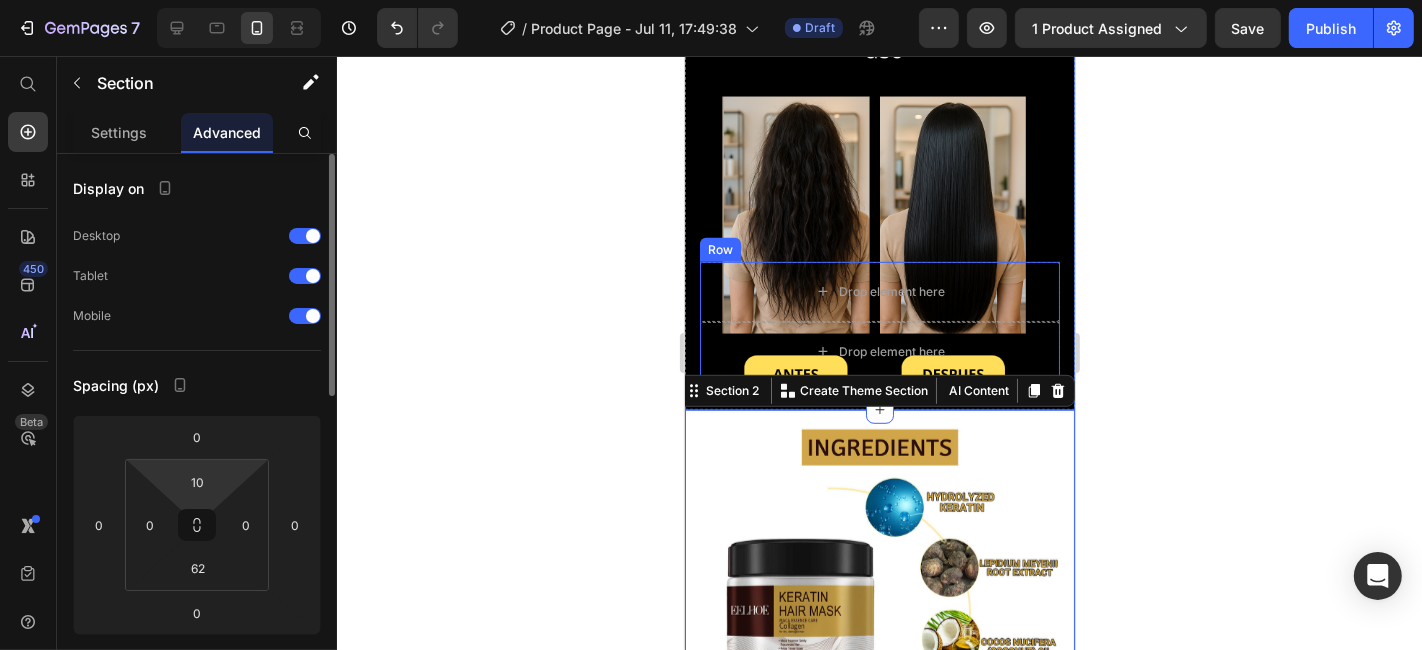 click on "7  Version history  /  Product Page - Jul 11, 17:49:38 Draft Preview 1 product assigned  Save   Publish  450 Beta Start with Sections Elements Hero Section Product Detail Brands Trusted Badges Guarantee Product Breakdown How to use Testimonials Compare Bundle FAQs Social Proof Brand Story Product List Collection Blog List Contact Sticky Add to Cart Custom Footer Browse Library 450 Layout
Row
Row
Row
Row Text
Heading
Text Block Button
Button
Button
Sticky Back to top Media" at bounding box center (711, 0) 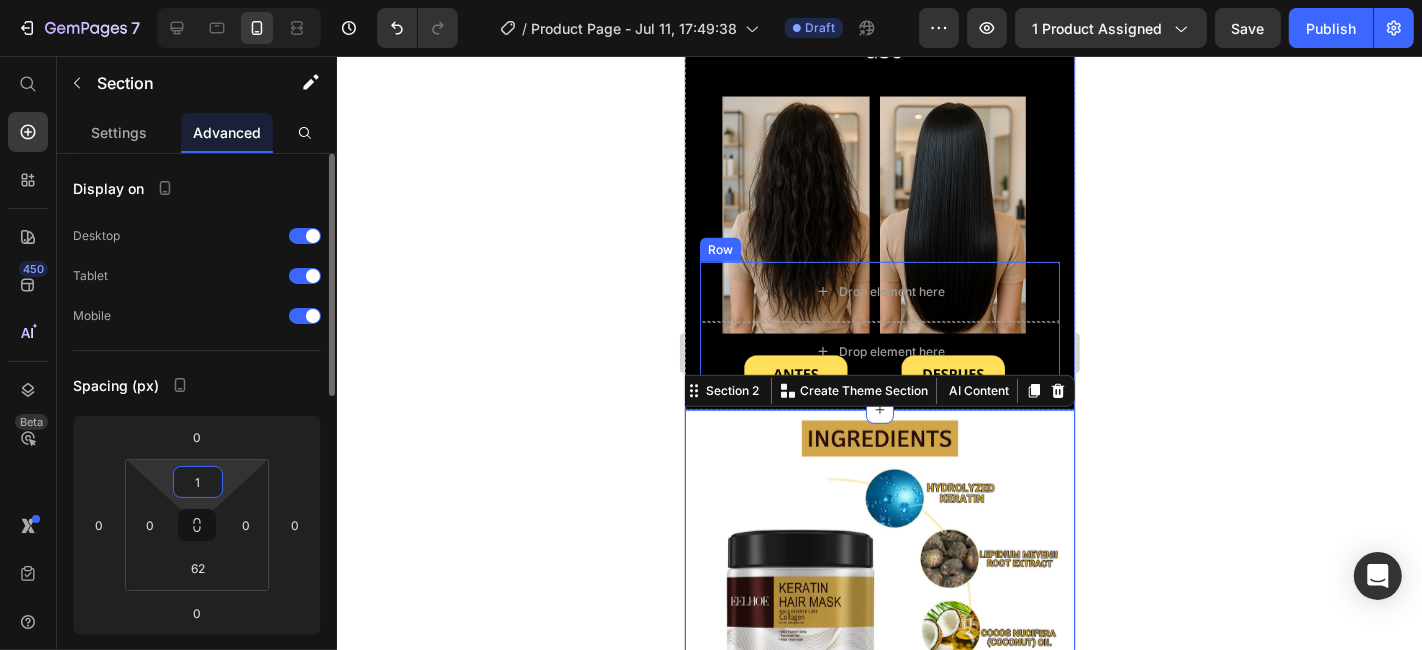 type on "14" 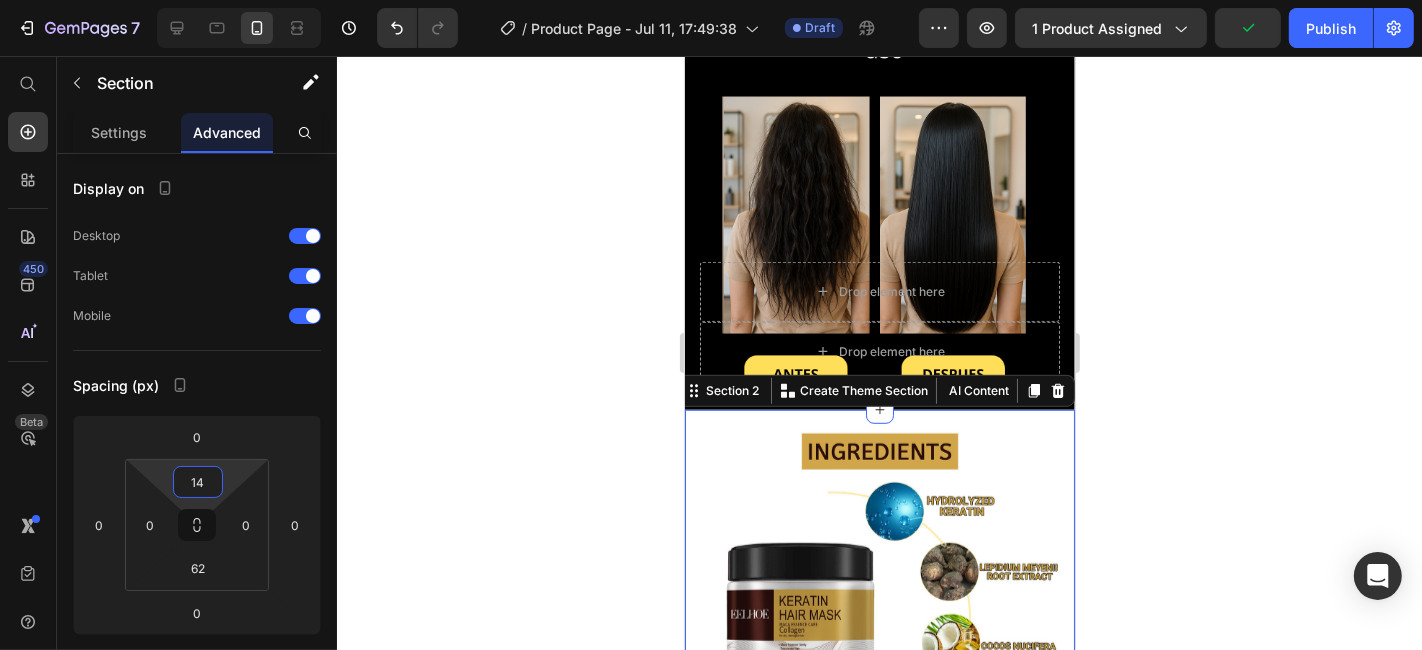 click 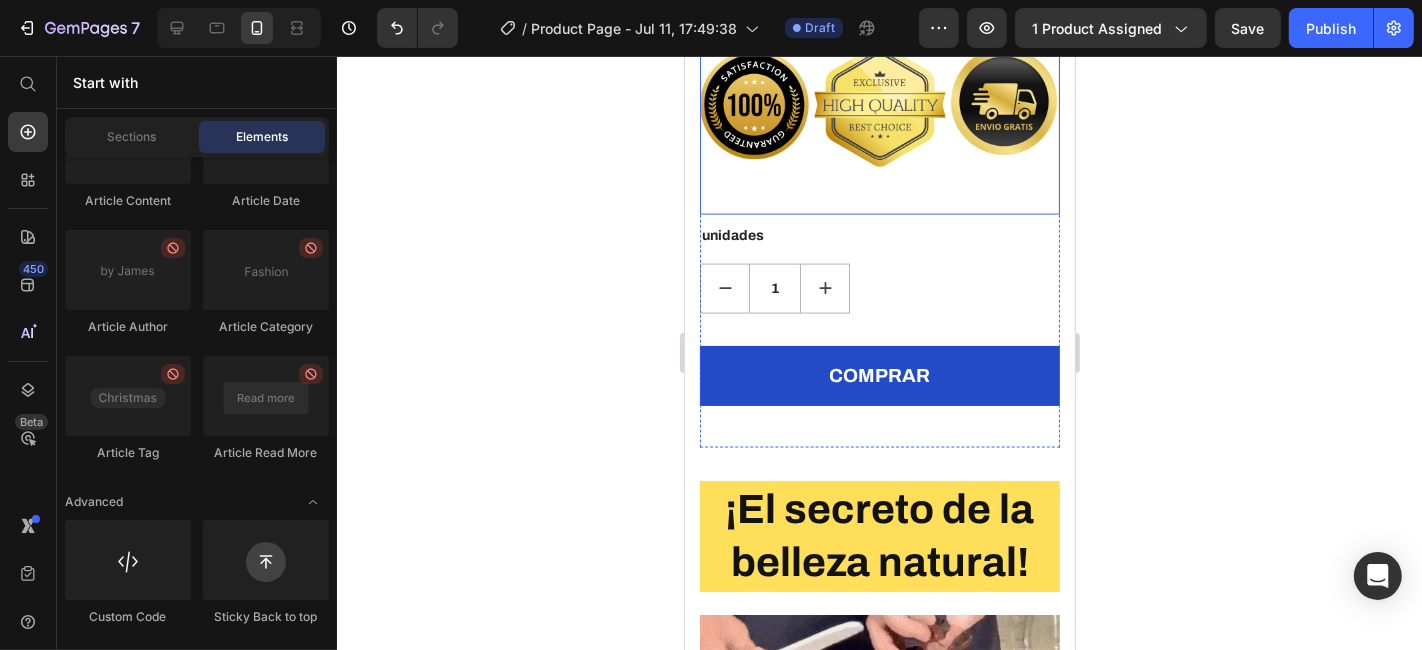 scroll, scrollTop: 2482, scrollLeft: 0, axis: vertical 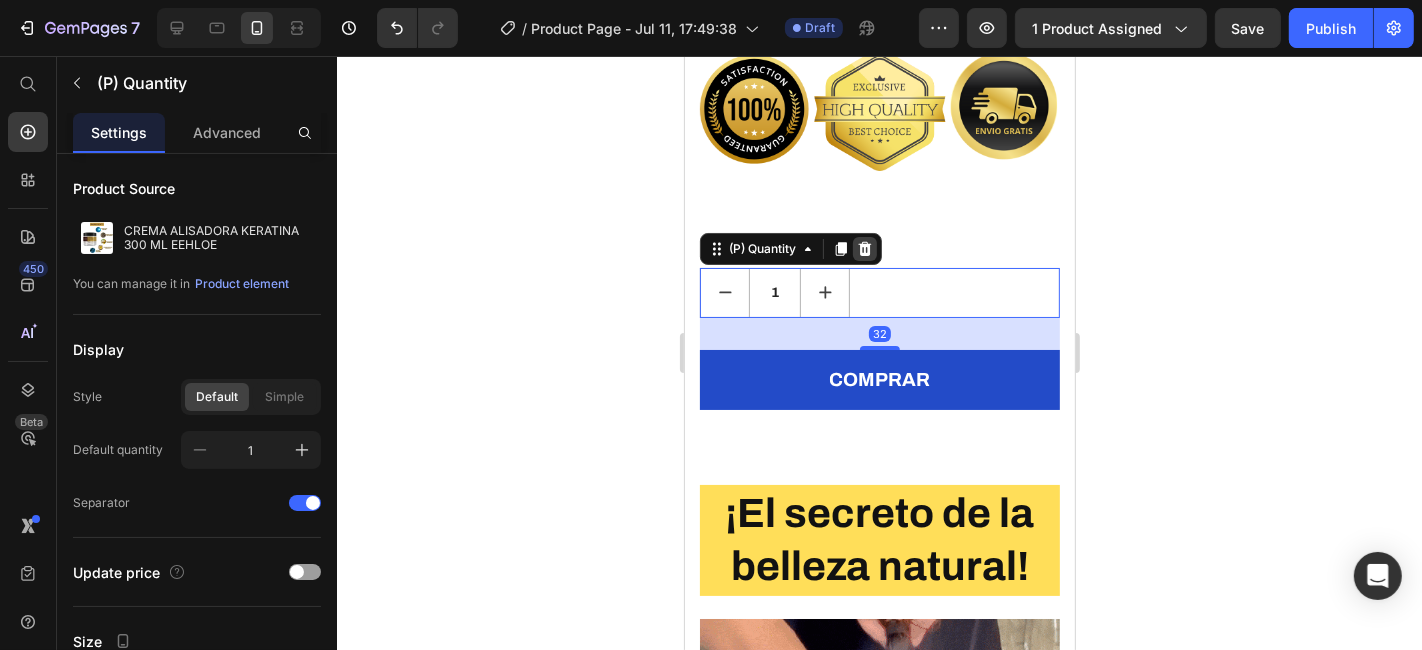 click 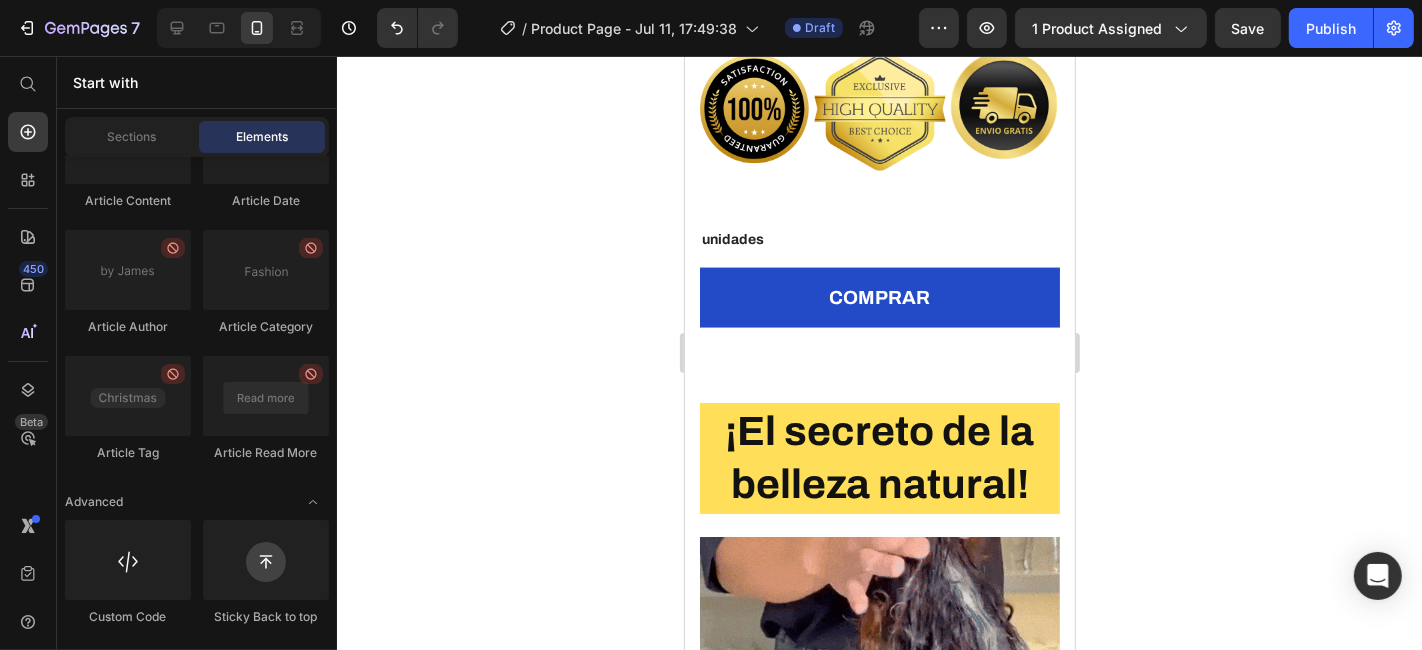 scroll, scrollTop: 2400, scrollLeft: 0, axis: vertical 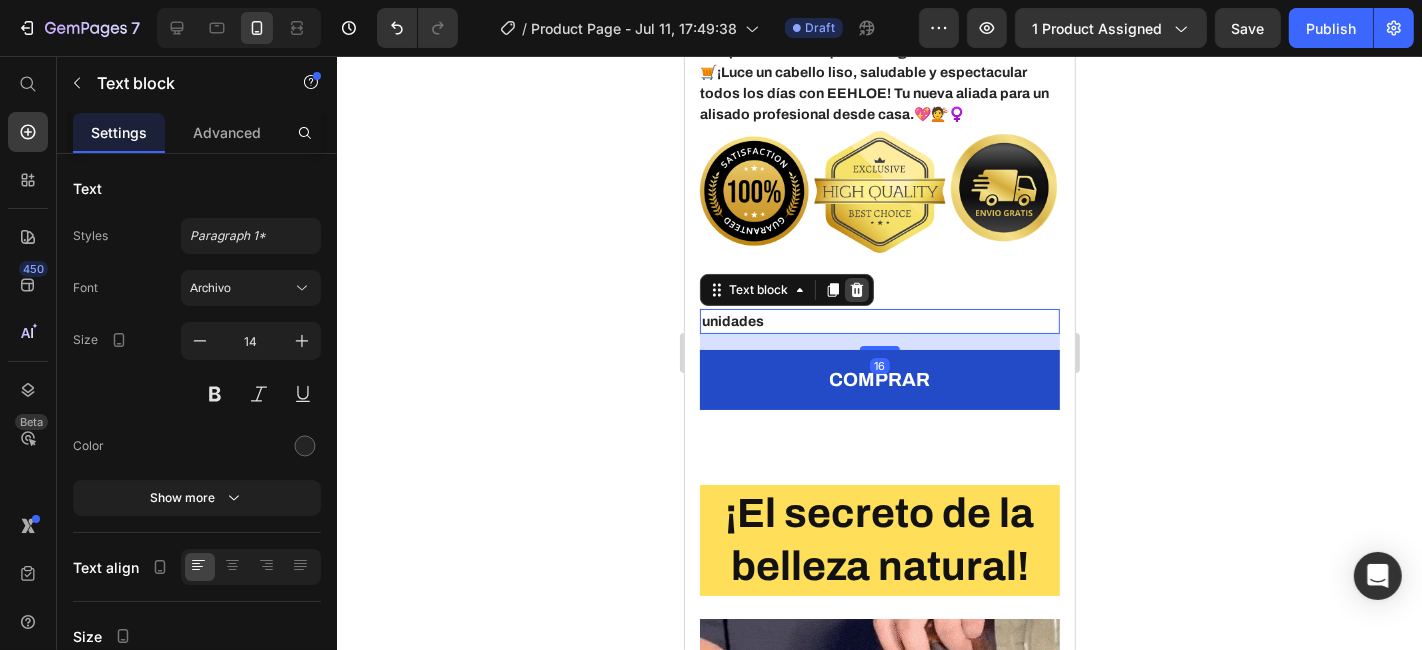click 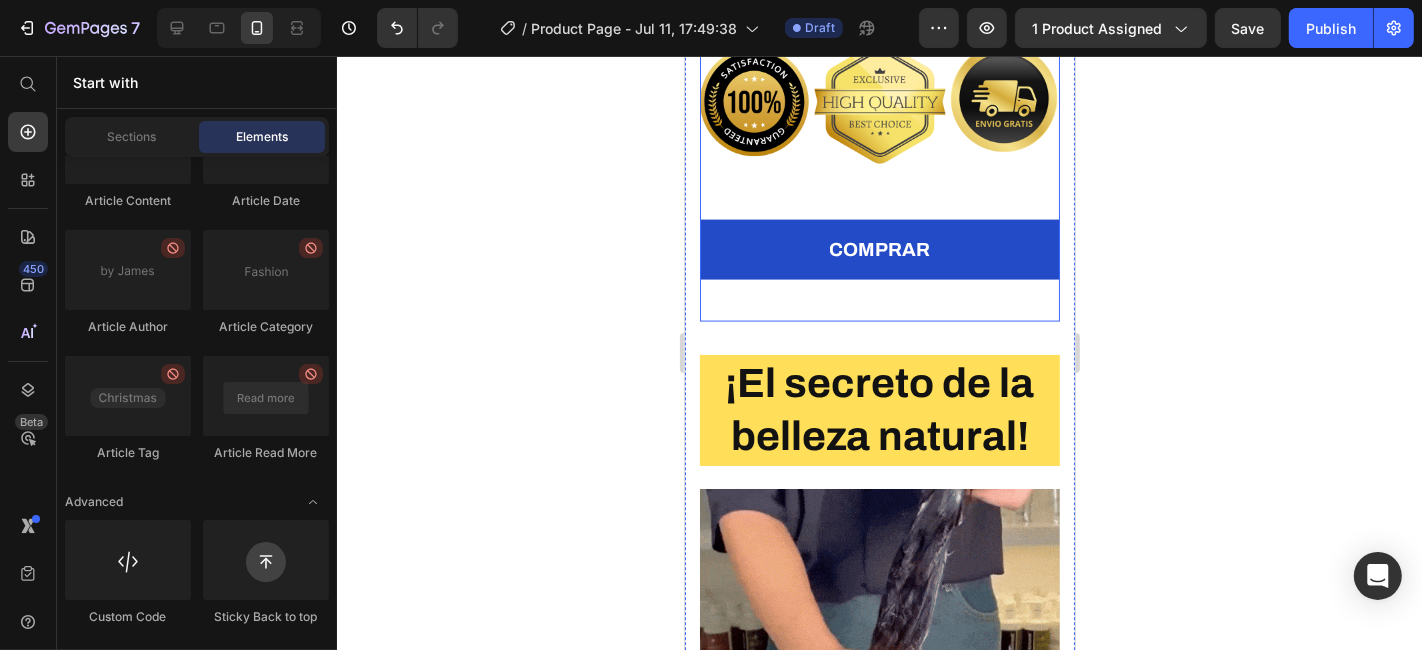 scroll, scrollTop: 2490, scrollLeft: 0, axis: vertical 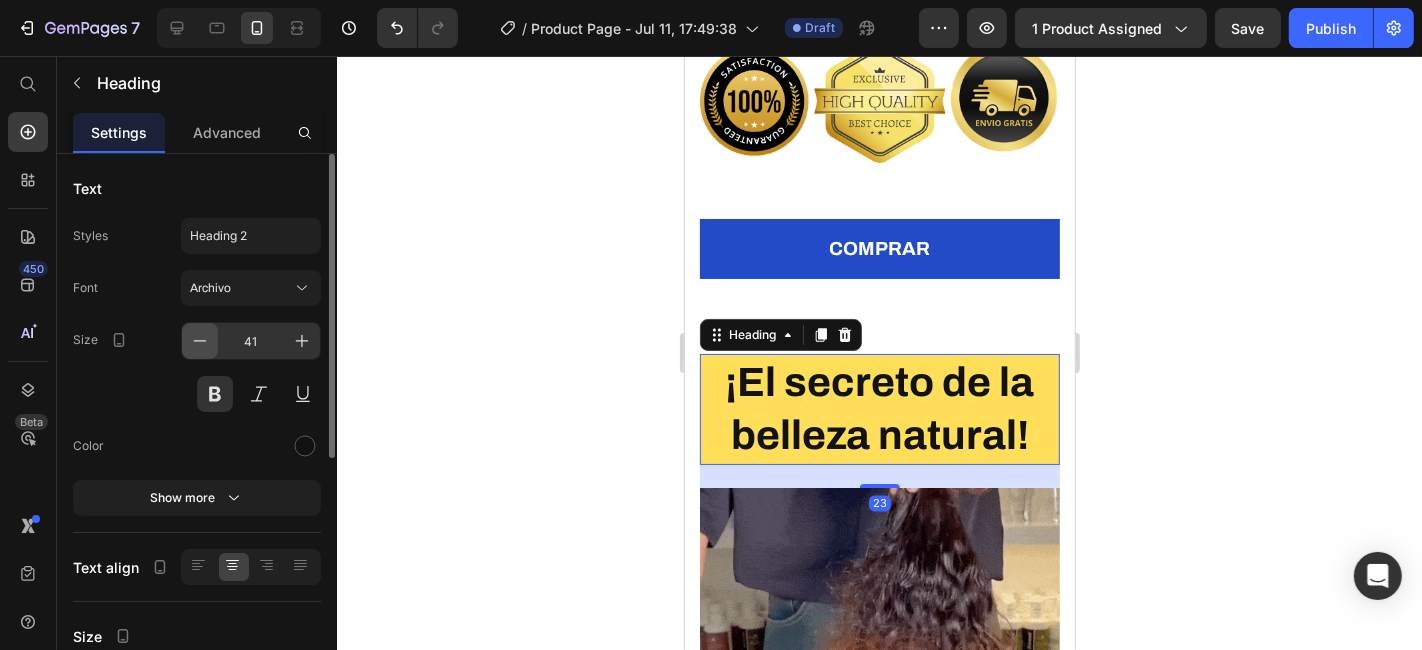 click 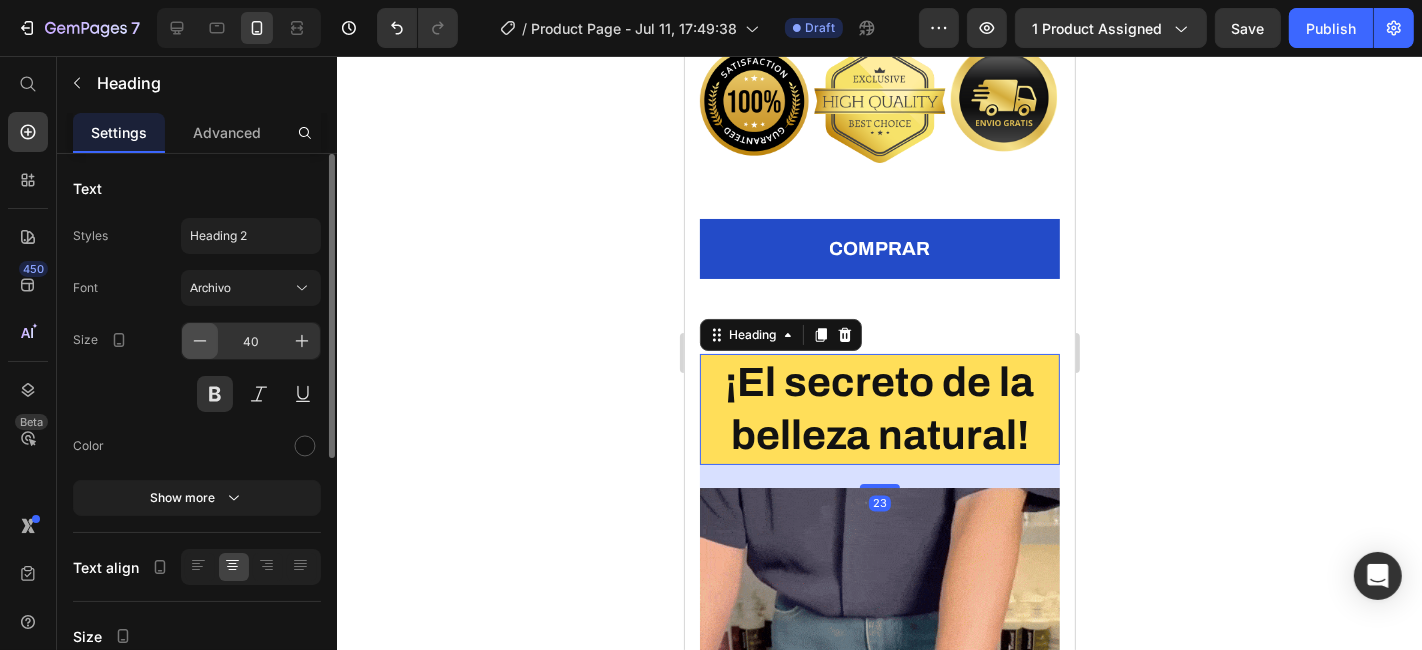 click 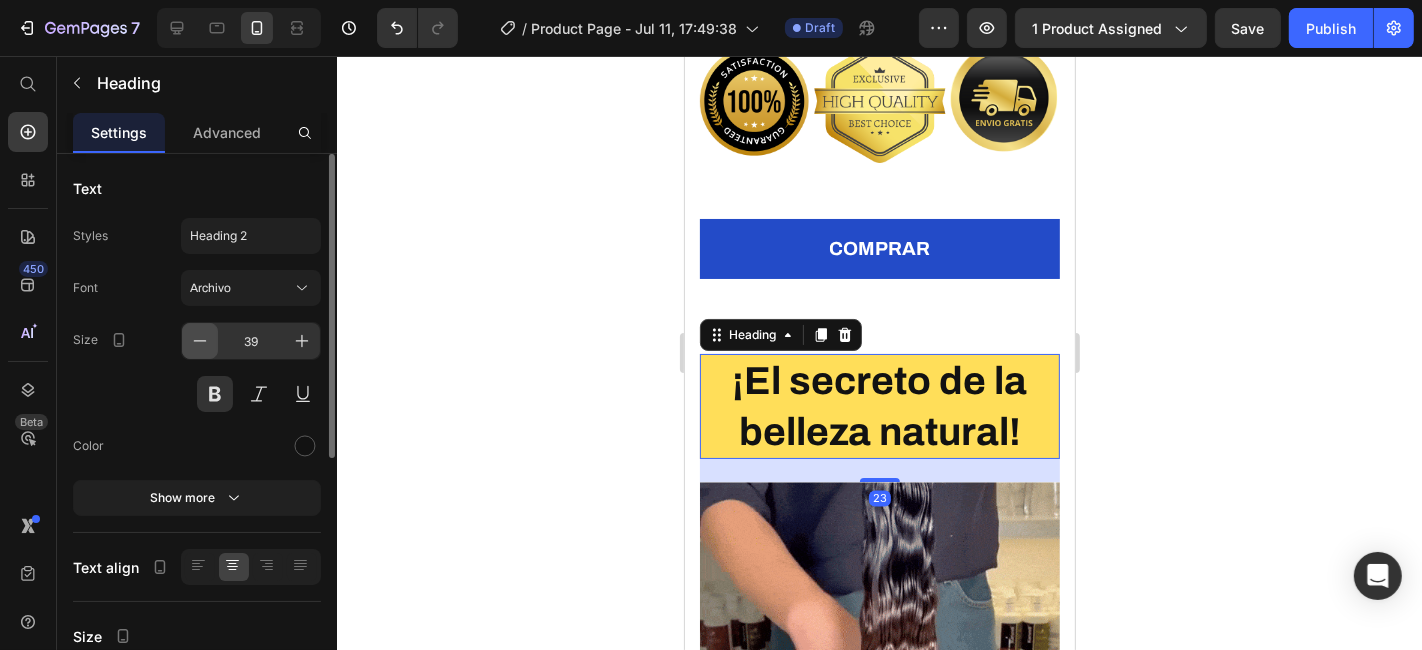 click 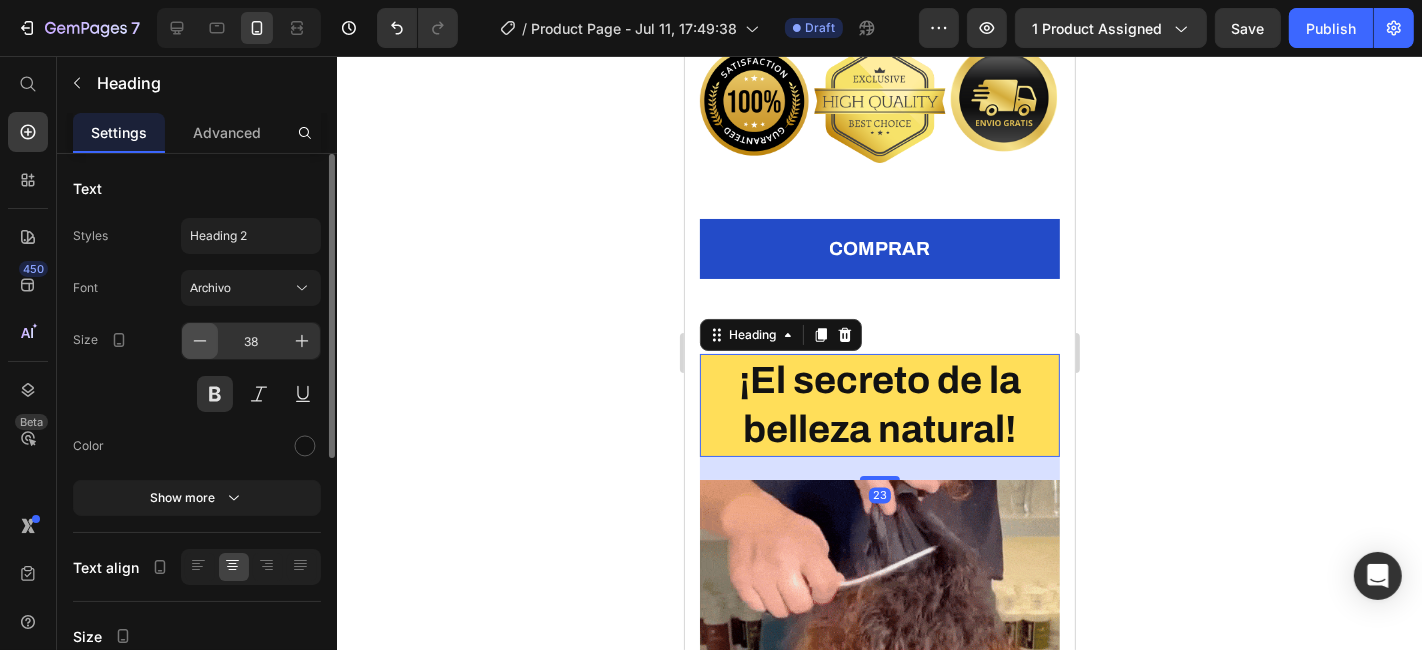 click 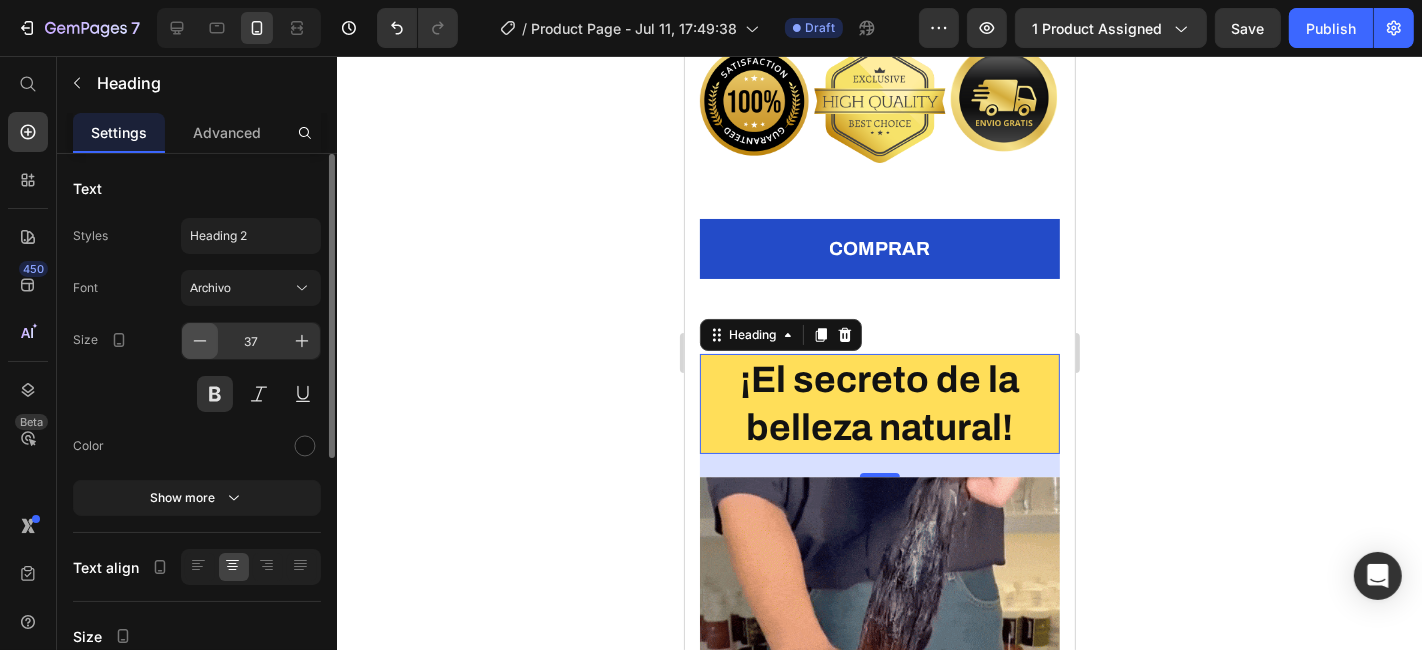 click 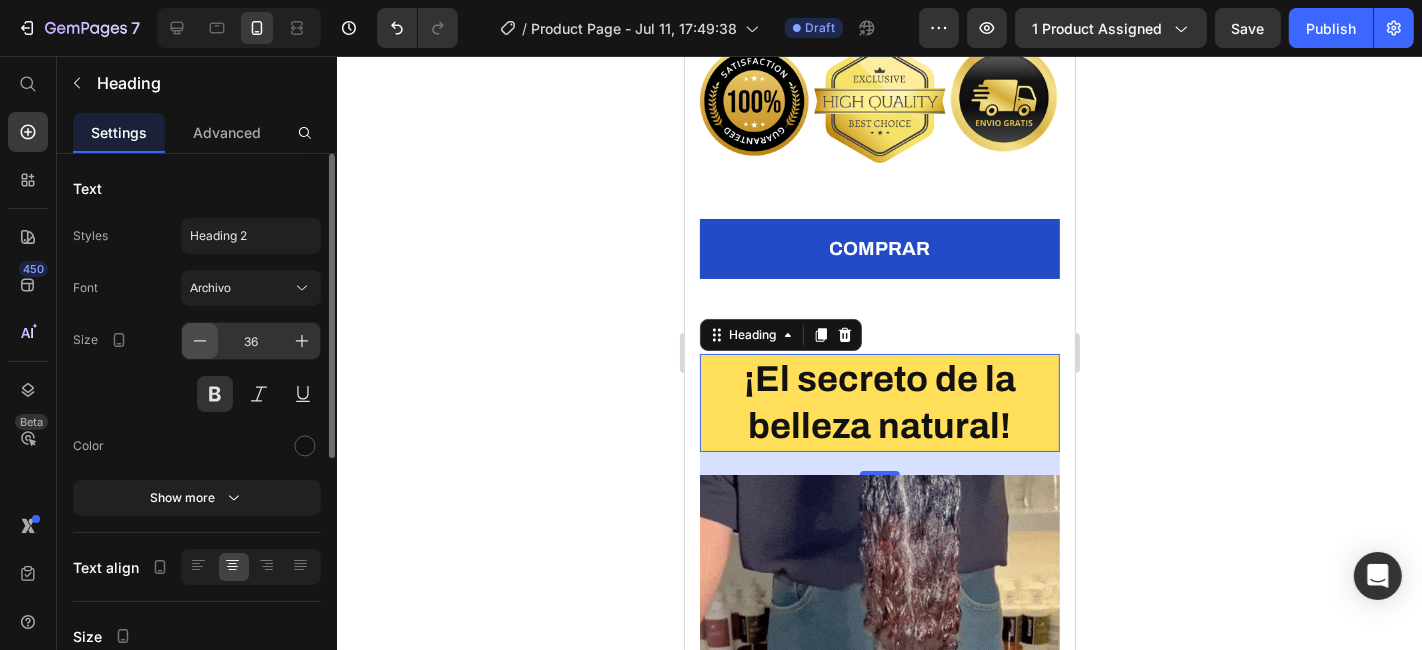 click 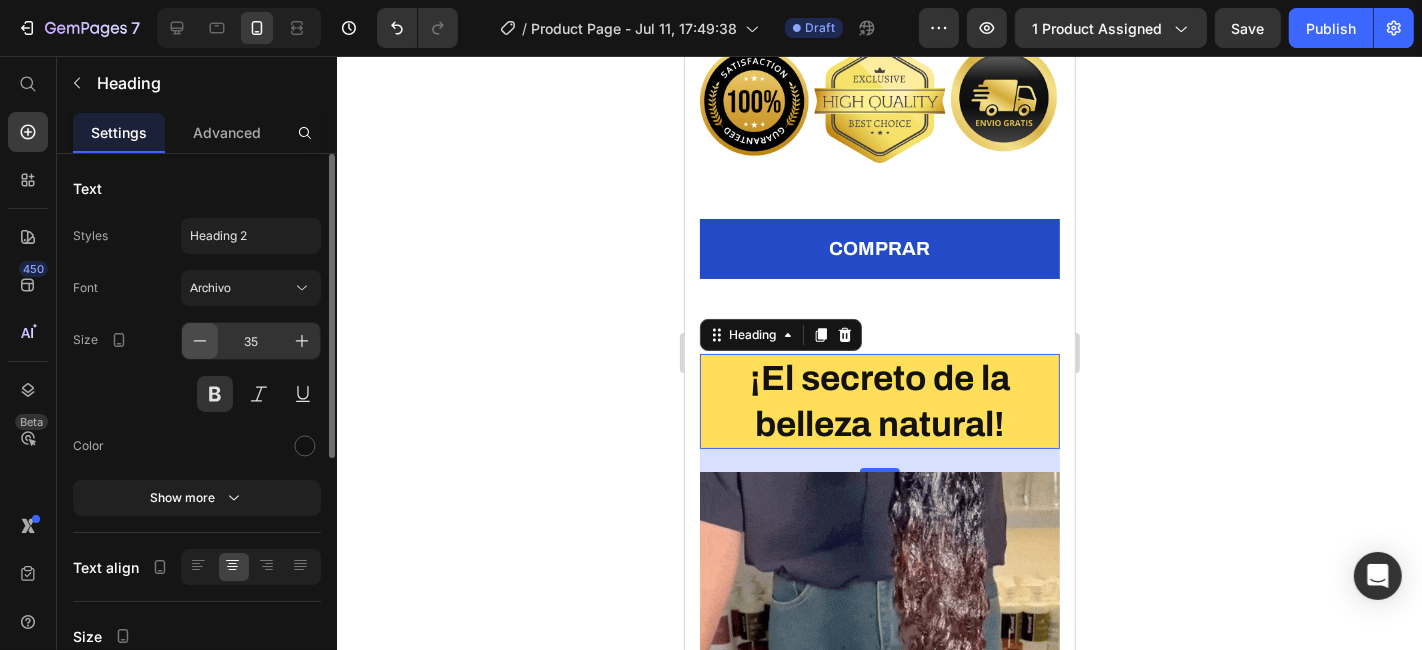 click 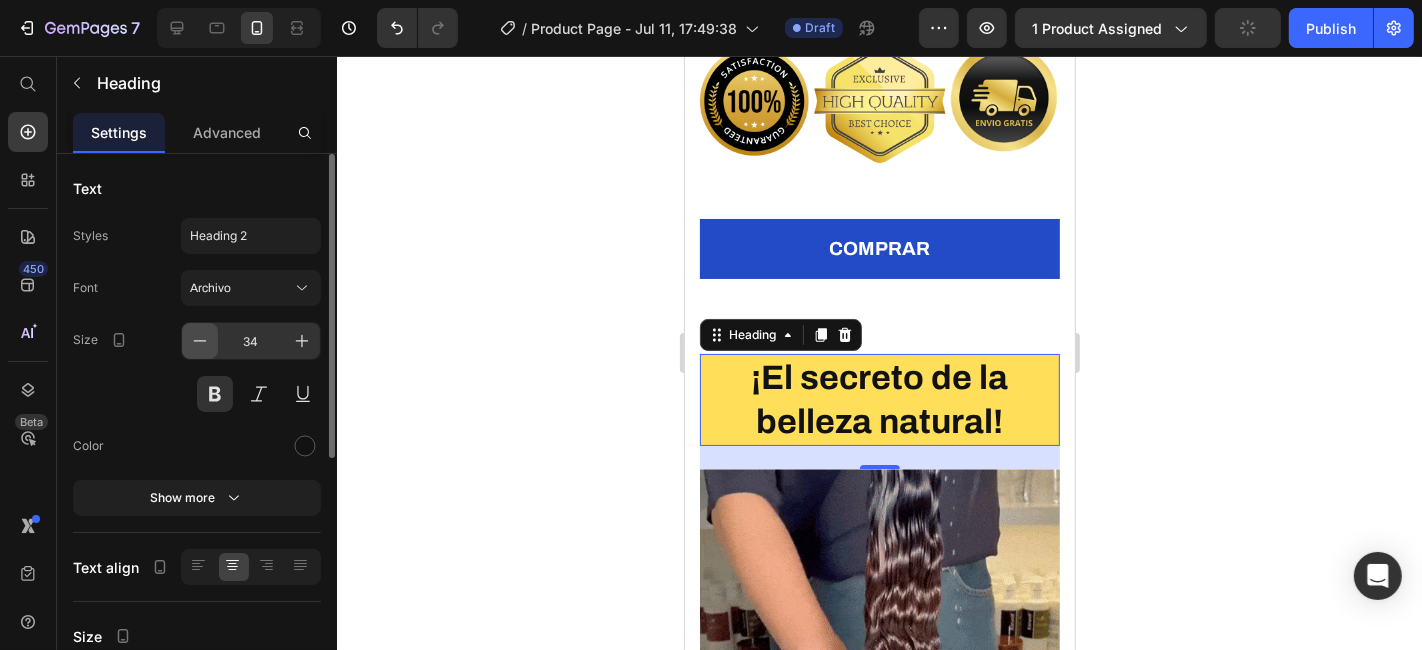 click 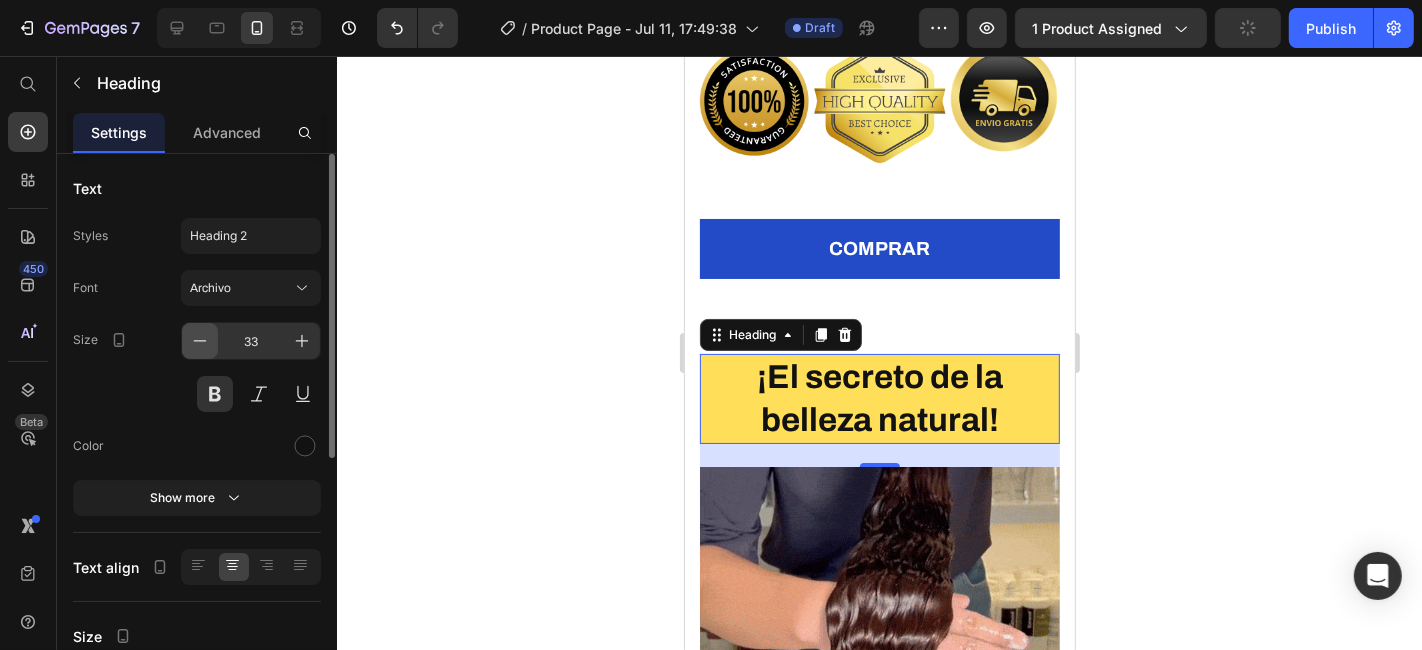 click 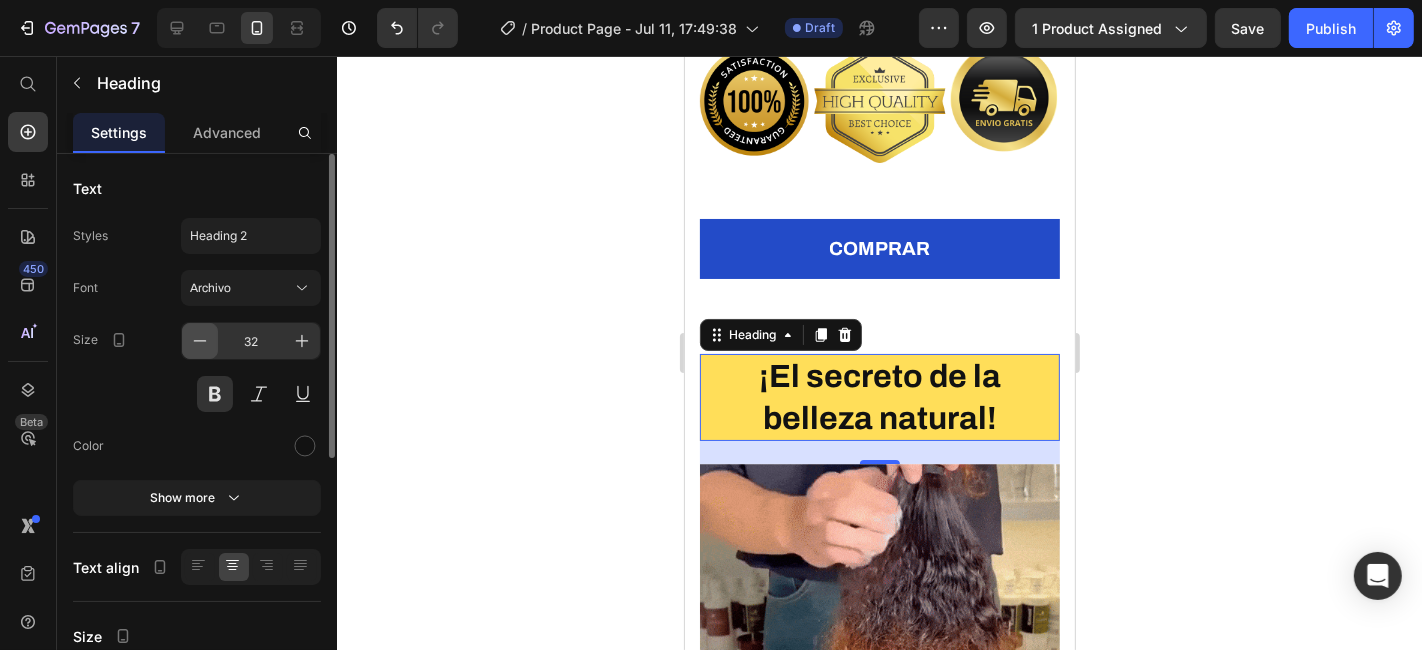 click 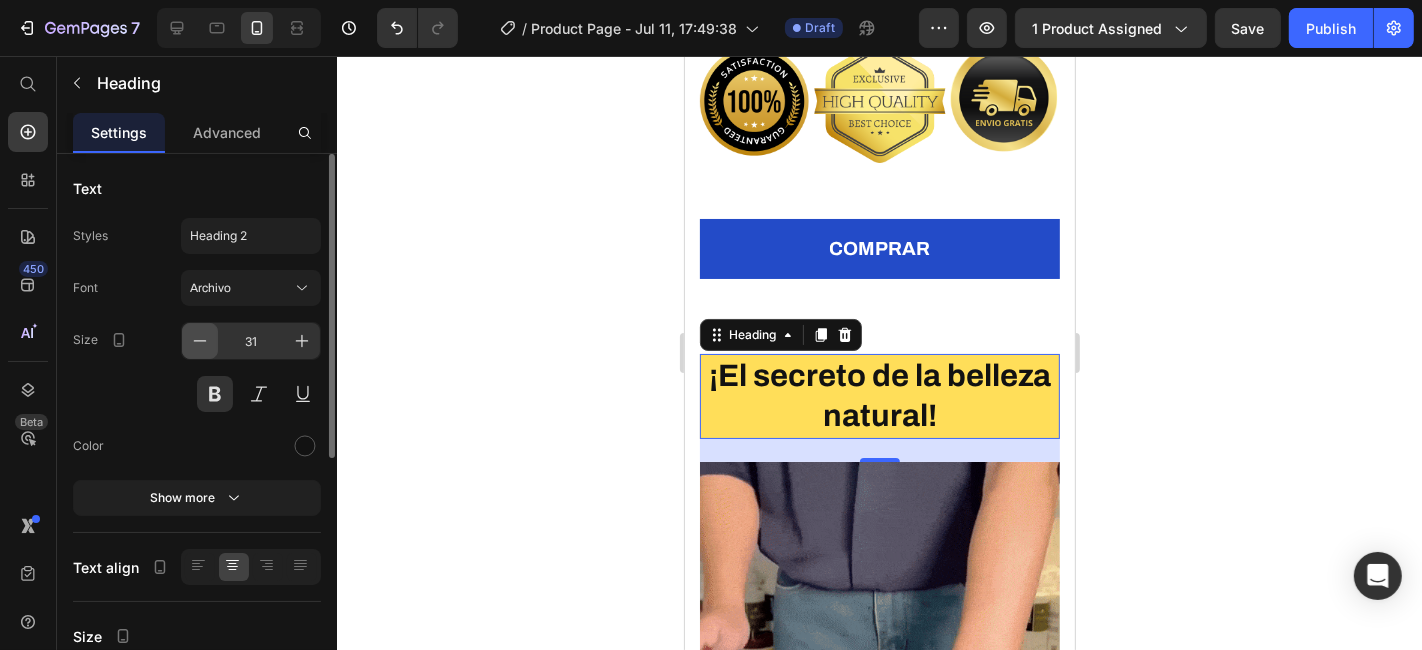 click 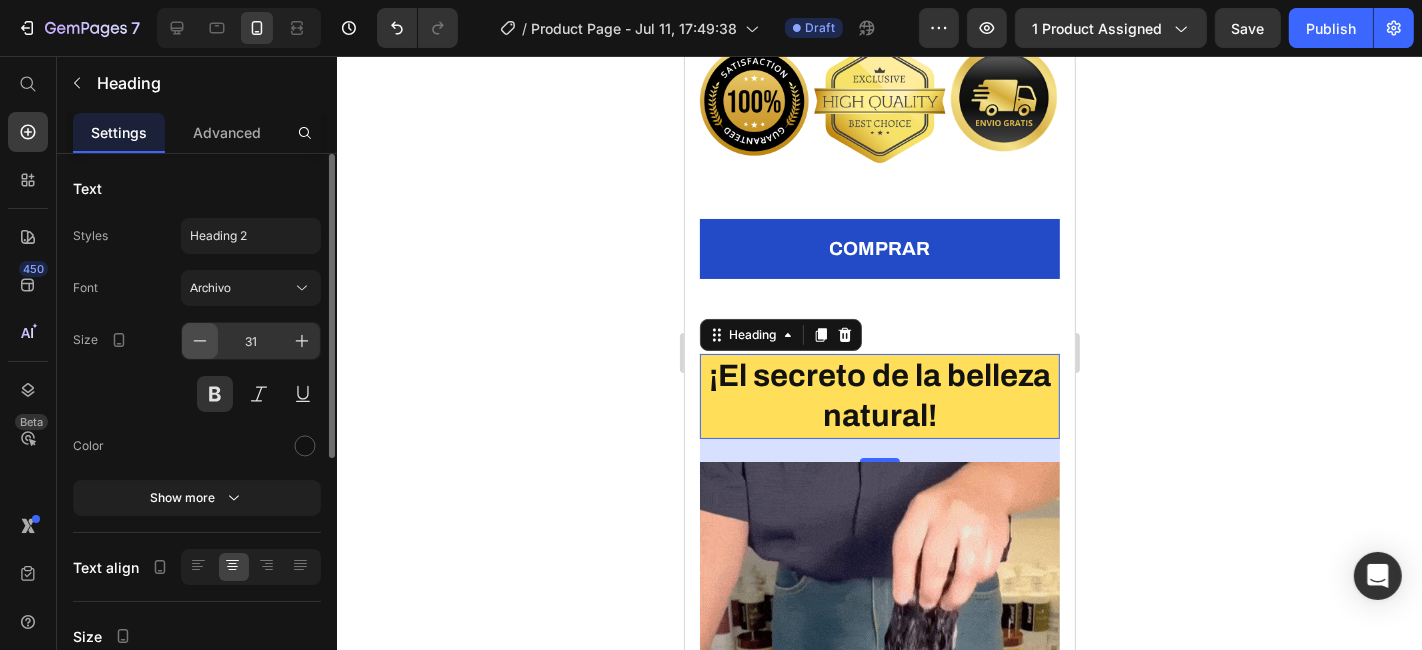 type on "30" 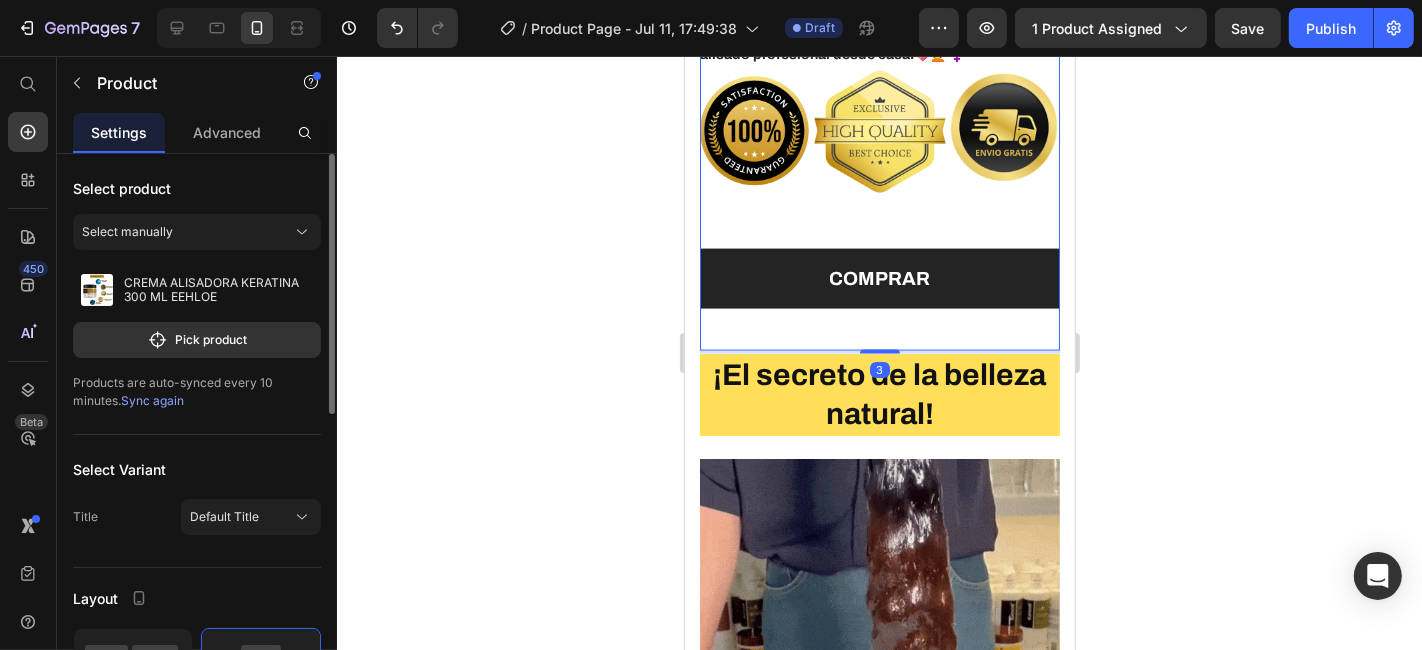 scroll, scrollTop: 2457, scrollLeft: 0, axis: vertical 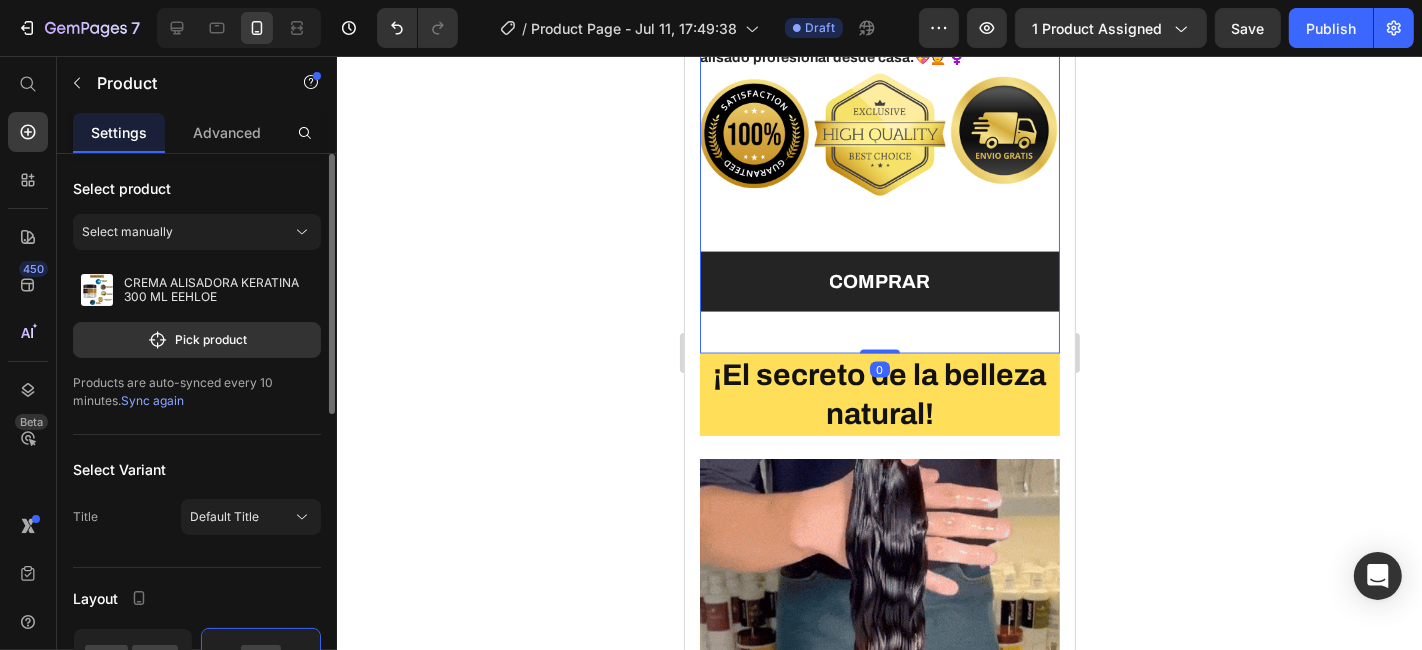 drag, startPoint x: 864, startPoint y: 407, endPoint x: 868, endPoint y: 354, distance: 53.15073 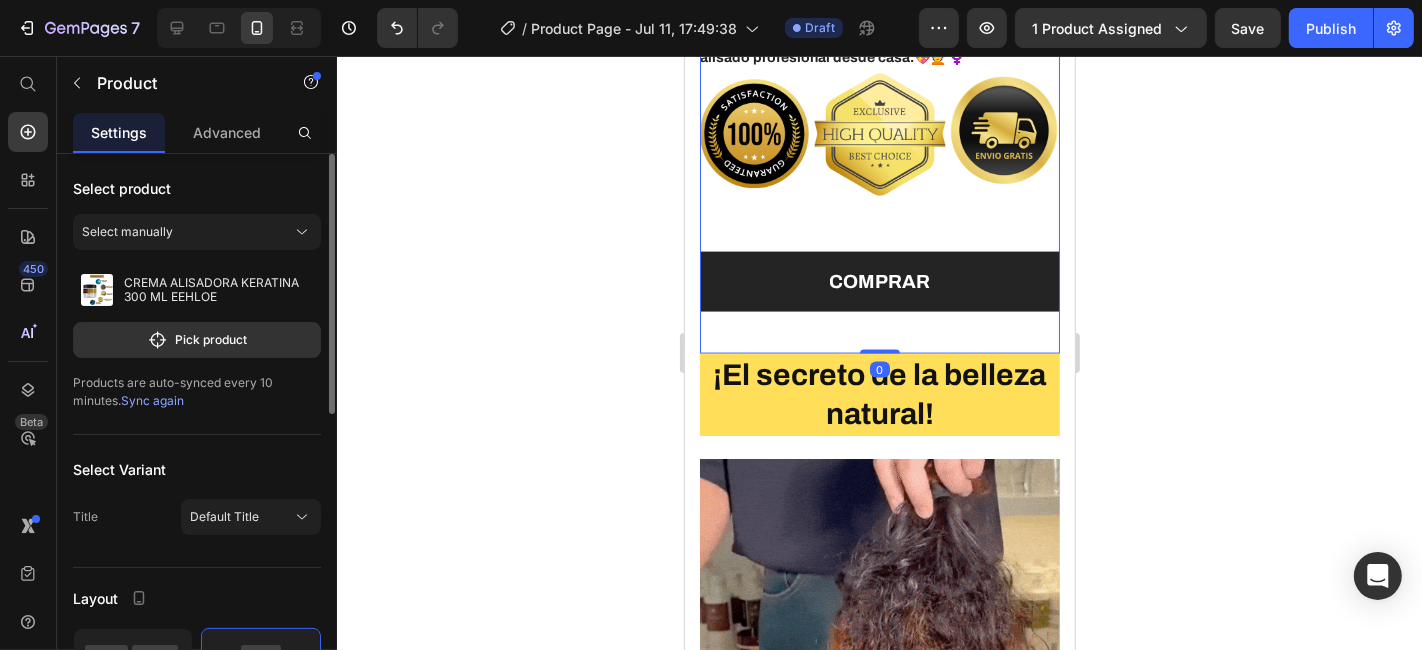 click on "Product Images CREMA ALISADORA KERATINA 300 ML EEHLOE (P) Title
Icon
Icon
Icon
Icon
Icon Icon List Hoz 915 reviews Text block Row $67.000,00 (P) Price $0,00 (P) Price Save $0,00 (P) Tag Row 💇♀️✨ Crema Alisadora de Keratina EEHLOE – Cabello Liso, Suave y Brillante en Minutos
¿Sueñas con un cabello liso, manejable y sin frizz? Nuestra  crema alisadora de keratina EEHLOE (300 ml)  está formulada para transformar tu melena en una cabellera suave, brillante y perfectamente alisada desde la primera aplicación 🌟🧴.
Enriquecida con  keratina de alta pureza , esta crema penetra profundamente en la fibra capilar,  nutriendo, reparando y alisando  sin maltratar tu cabello. Ideal para todo tipo de cabello, incluso el más rebelde o encrespado 💆♀️🔥.
✔️ Alisado progresivo con efecto duradero ✔️ Reduce frizz y volumen desde la primera aplicación ✔️ Suaviza, hidrata y fortalece el cabello
🎯" at bounding box center (879, -407) 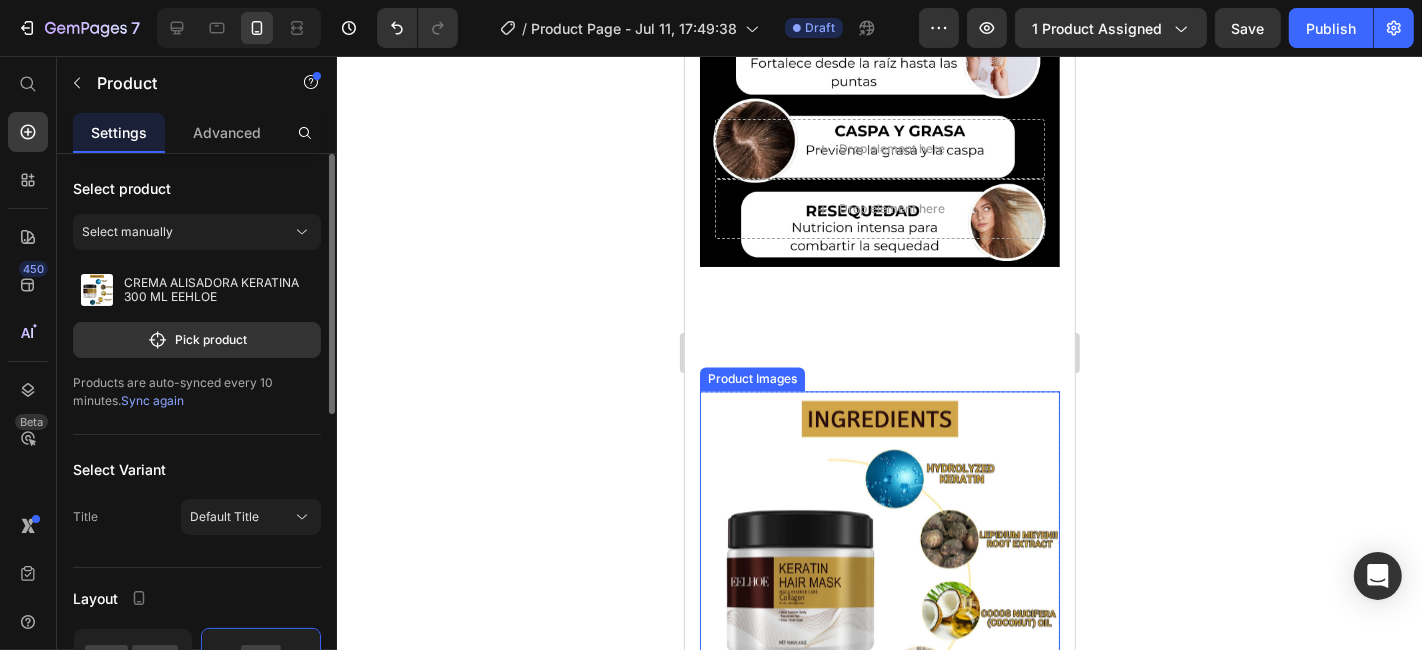 scroll, scrollTop: 3667, scrollLeft: 0, axis: vertical 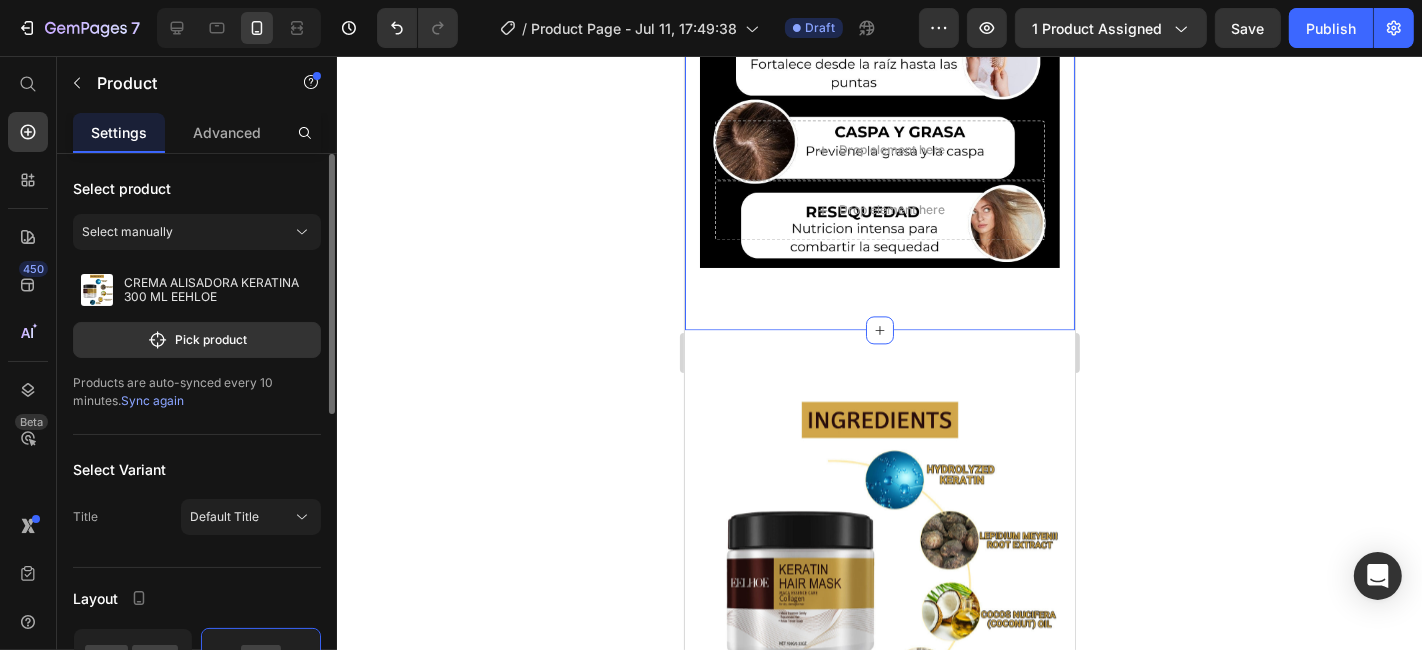click on "Product Images CREMA ALISADORA KERATINA 300 ML EEHLOE (P) Title
Icon
Icon
Icon
Icon
Icon Icon List Hoz 915 reviews Text block Row $67.000,00 (P) Price $0,00 (P) Price Save $0,00 (P) Tag Row 💇♀️✨ Crema Alisadora de Keratina EEHLOE – Cabello Liso, Suave y Brillante en Minutos
¿Sueñas con un cabello liso, manejable y sin frizz? Nuestra  crema alisadora de keratina EEHLOE (300 ml)  está formulada para transformar tu melena en una cabellera suave, brillante y perfectamente alisada desde la primera aplicación 🌟🧴.
Enriquecida con  keratina de alta pureza , esta crema penetra profundamente en la fibra capilar,  nutriendo, reparando y alisando  sin maltratar tu cabello. Ideal para todo tipo de cabello, incluso el más rebelde o encrespado 💆♀️🔥.
✔️ Alisado progresivo con efecto duradero ✔️ Reduce frizz y volumen desde la primera aplicación ✔️ Suaviza, hidrata y fortalece el cabello
🎯" at bounding box center [879, -1031] 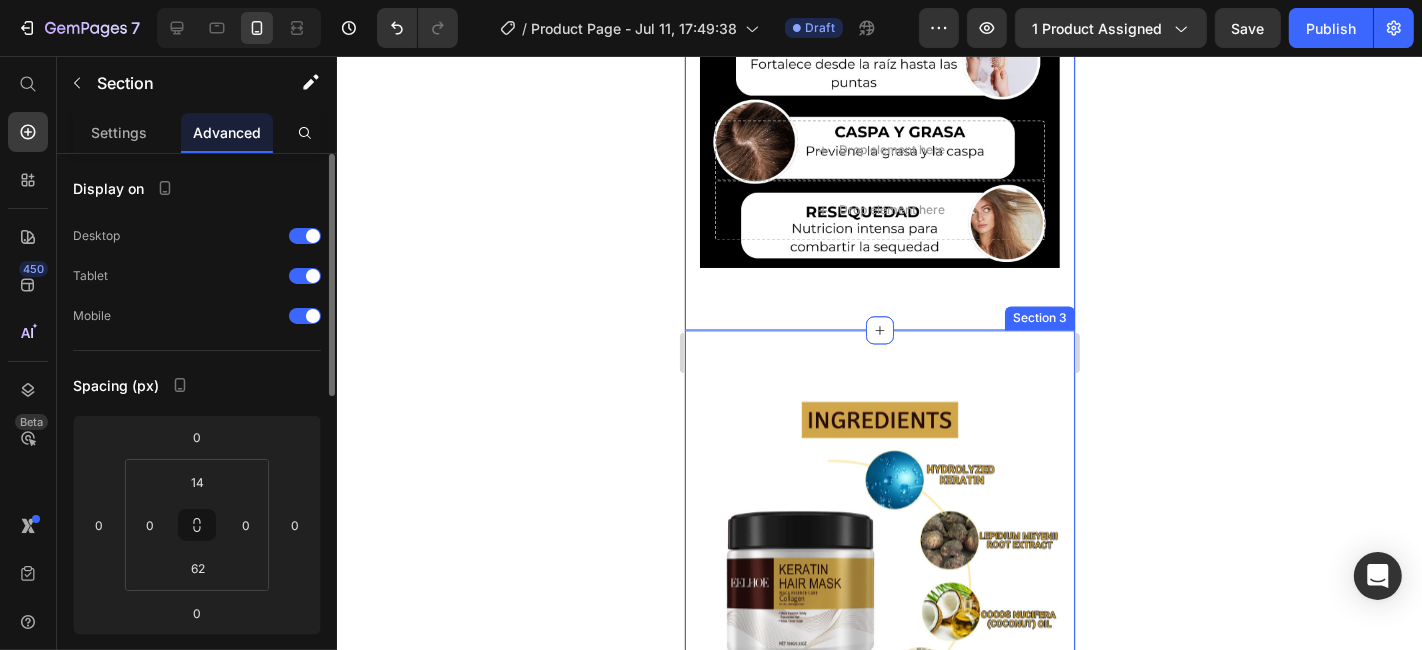 click on "Product Images CREMA ALISADORA KERATINA 300 ML EEHLOE (P) Title
Icon
Icon
Icon
Icon
Icon Icon List Hoz 915 reviews Text block Row $67.000,00 (P) Price $0,00 (P) Price Save $0,00 (P) Tag Row 💇♀️✨ Crema Alisadora de Keratina EEHLOE – Cabello Liso, Suave y Brillante en Minutos
¿Sueñas con un cabello liso, manejable y sin frizz? Nuestra  crema alisadora de keratina EEHLOE (300 ml)  está formulada para transformar tu melena en una cabellera suave, brillante y perfectamente alisada desde la primera aplicación 🌟🧴.
Enriquecida con  keratina de alta pureza , esta crema penetra profundamente en la fibra capilar,  nutriendo, reparando y alisando  sin maltratar tu cabello. Ideal para todo tipo de cabello, incluso el más rebelde o encrespado 💆♀️🔥.
✔️ Alisado progresivo con efecto duradero ✔️ Reduce frizz y volumen desde la primera aplicación ✔️ Suaviza, hidrata y fortalece el cabello
🎯" at bounding box center (879, 1539) 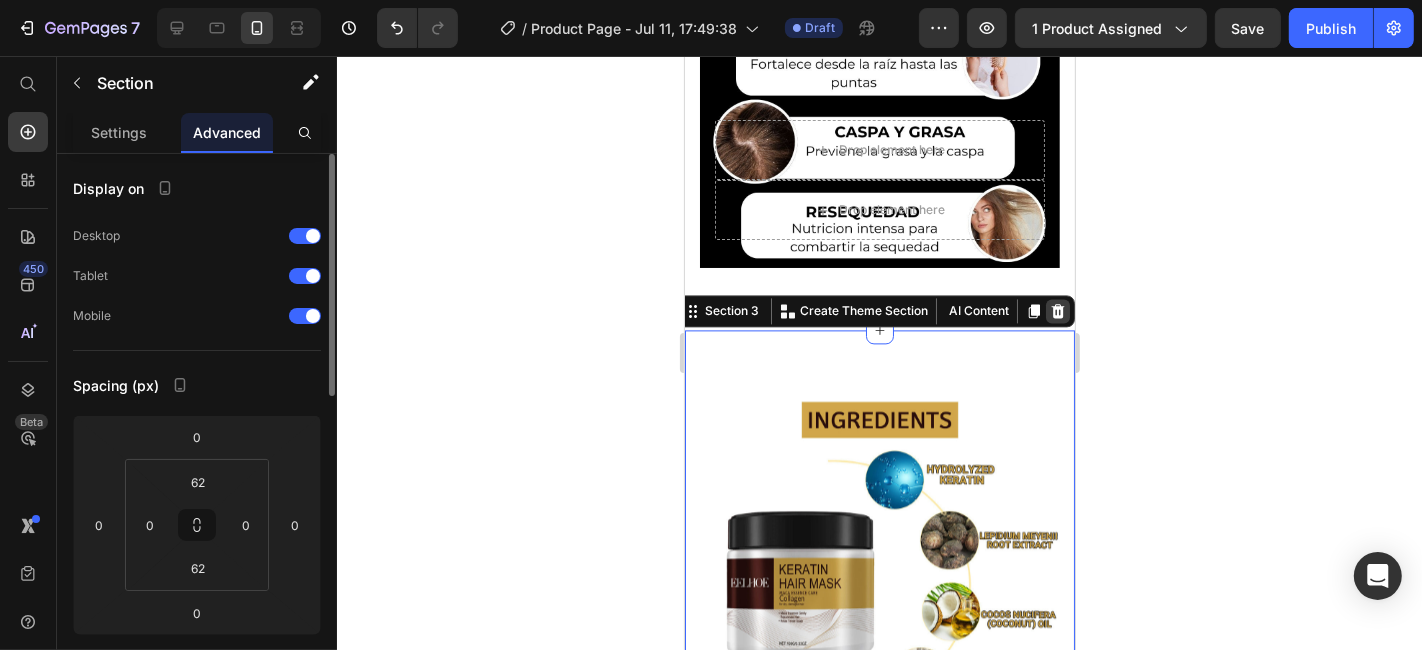 click 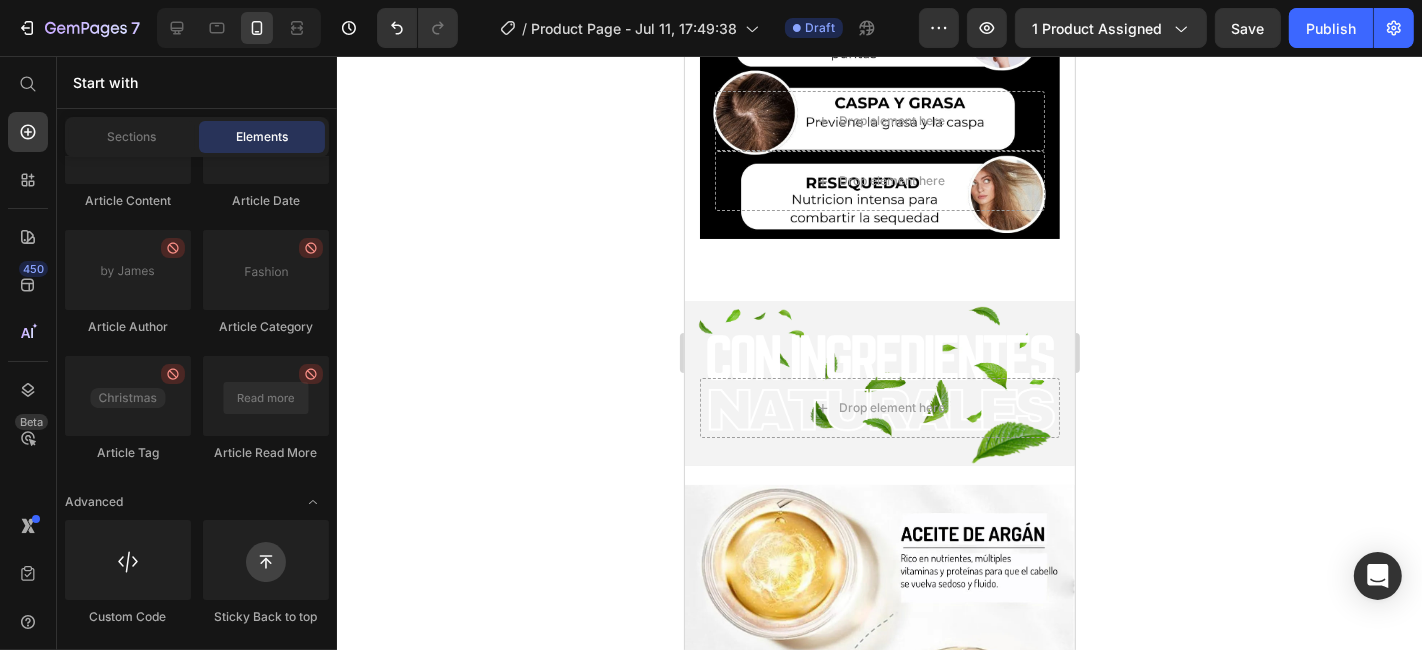 scroll, scrollTop: 3694, scrollLeft: 0, axis: vertical 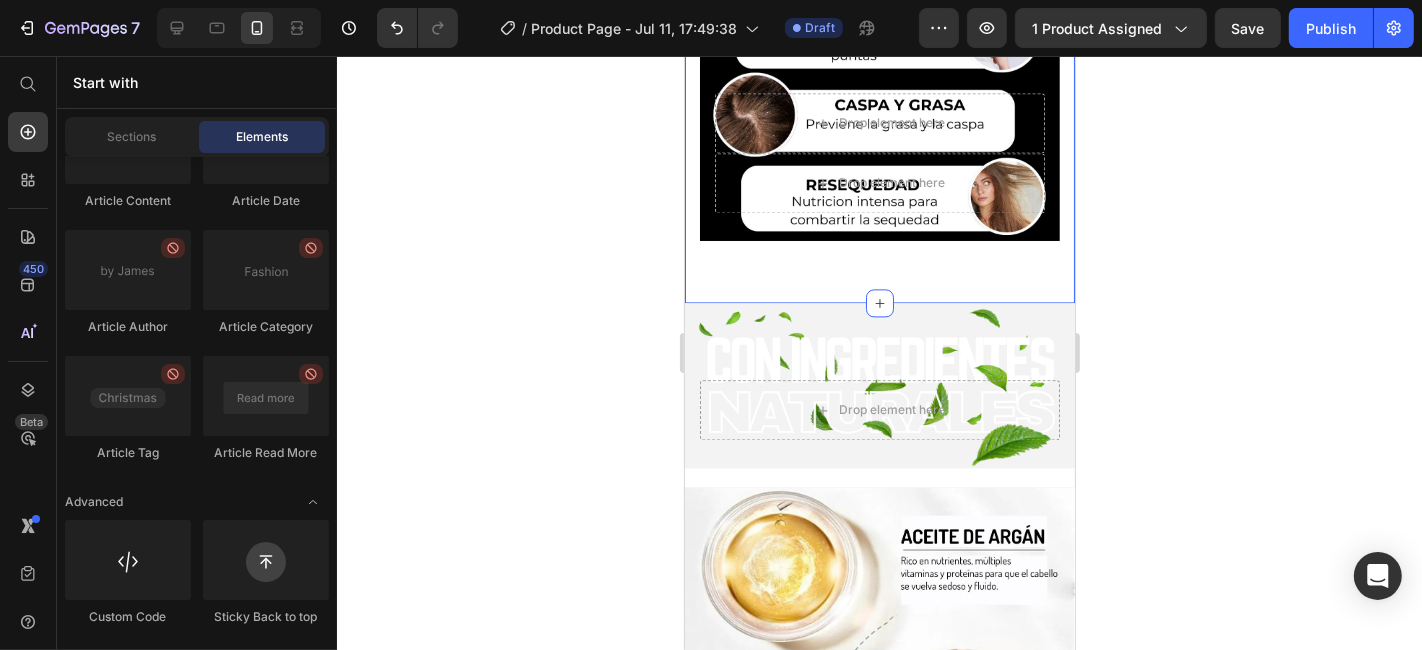 click on "Product Images CREMA ALISADORA KERATINA 300 ML EEHLOE (P) Title
Icon
Icon
Icon
Icon
Icon Icon List Hoz 915 reviews Text block Row $67.000,00 (P) Price $0,00 (P) Price Save $0,00 (P) Tag Row 💇♀️✨ Crema Alisadora de Keratina EEHLOE – Cabello Liso, Suave y Brillante en Minutos
¿Sueñas con un cabello liso, manejable y sin frizz? Nuestra  crema alisadora de keratina EEHLOE (300 ml)  está formulada para transformar tu melena en una cabellera suave, brillante y perfectamente alisada desde la primera aplicación 🌟🧴.
Enriquecida con  keratina de alta pureza , esta crema penetra profundamente en la fibra capilar,  nutriendo, reparando y alisando  sin maltratar tu cabello. Ideal para todo tipo de cabello, incluso el más rebelde o encrespado 💆♀️🔥.
✔️ Alisado progresivo con efecto duradero ✔️ Reduce frizz y volumen desde la primera aplicación ✔️ Suaviza, hidrata y fortalece el cabello
🎯" at bounding box center (879, -1058) 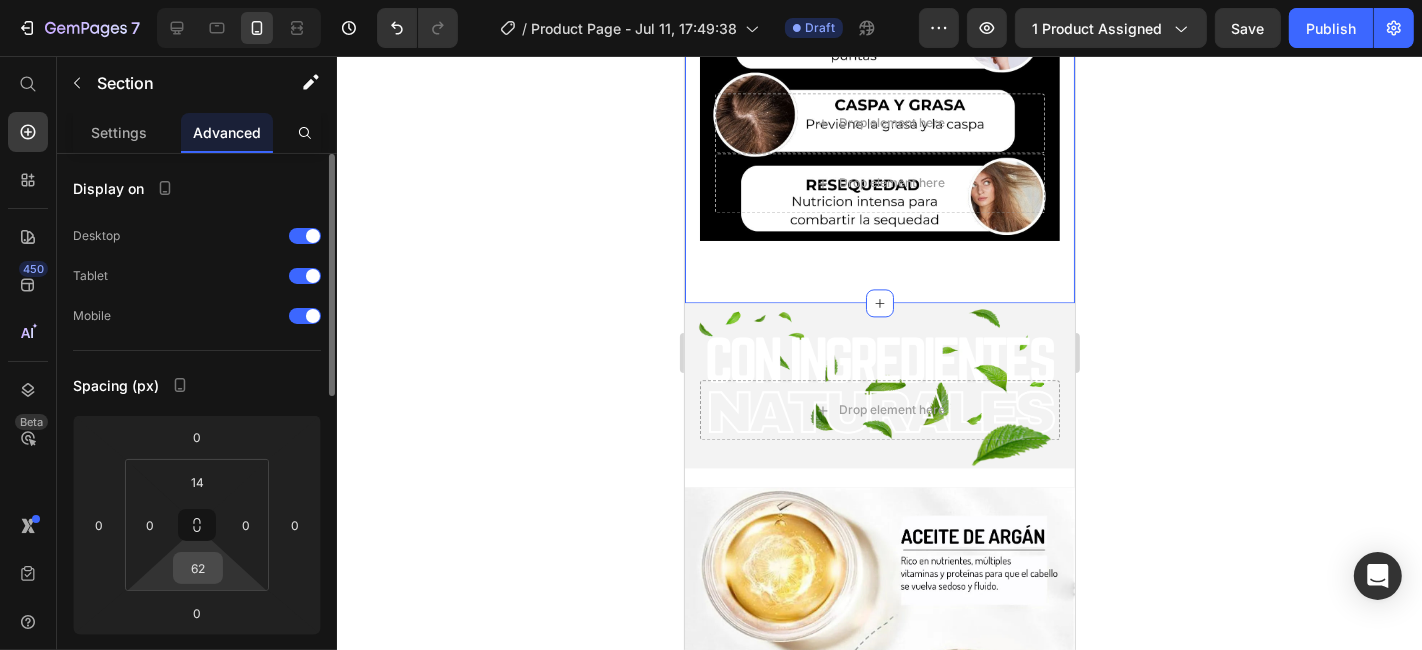 click on "62" at bounding box center [198, 568] 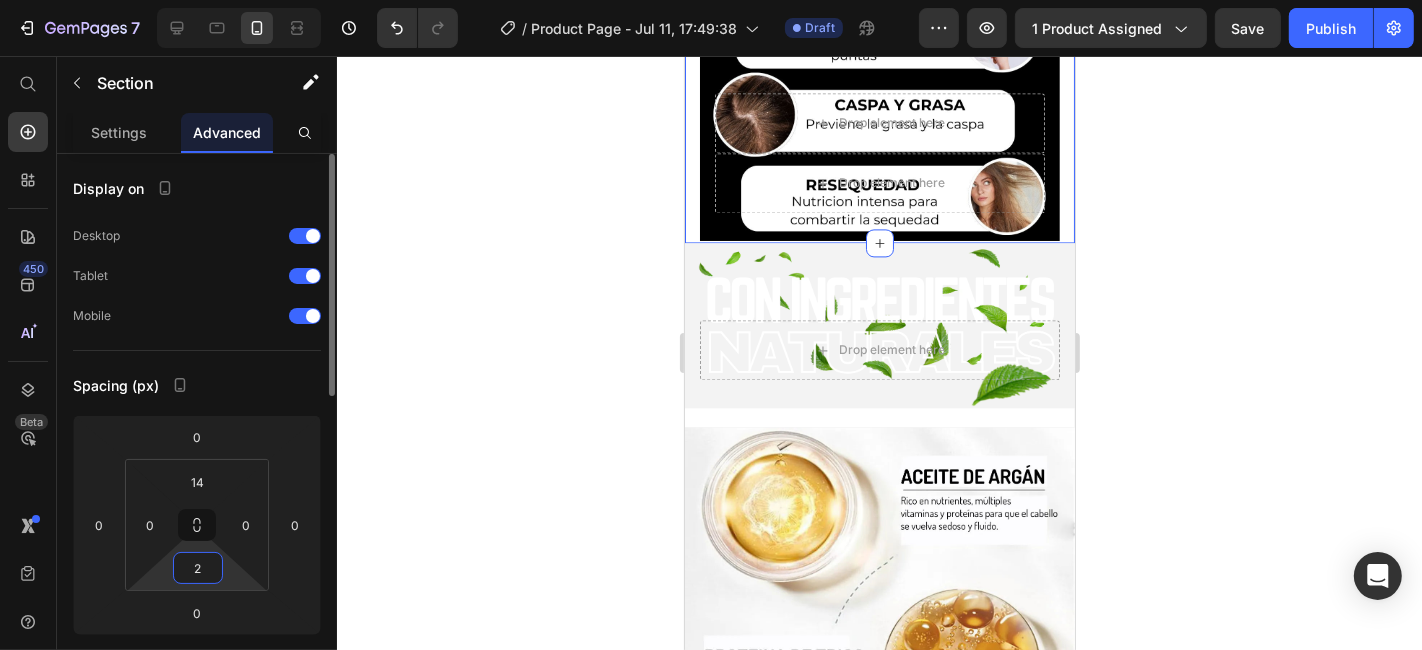 type on "20" 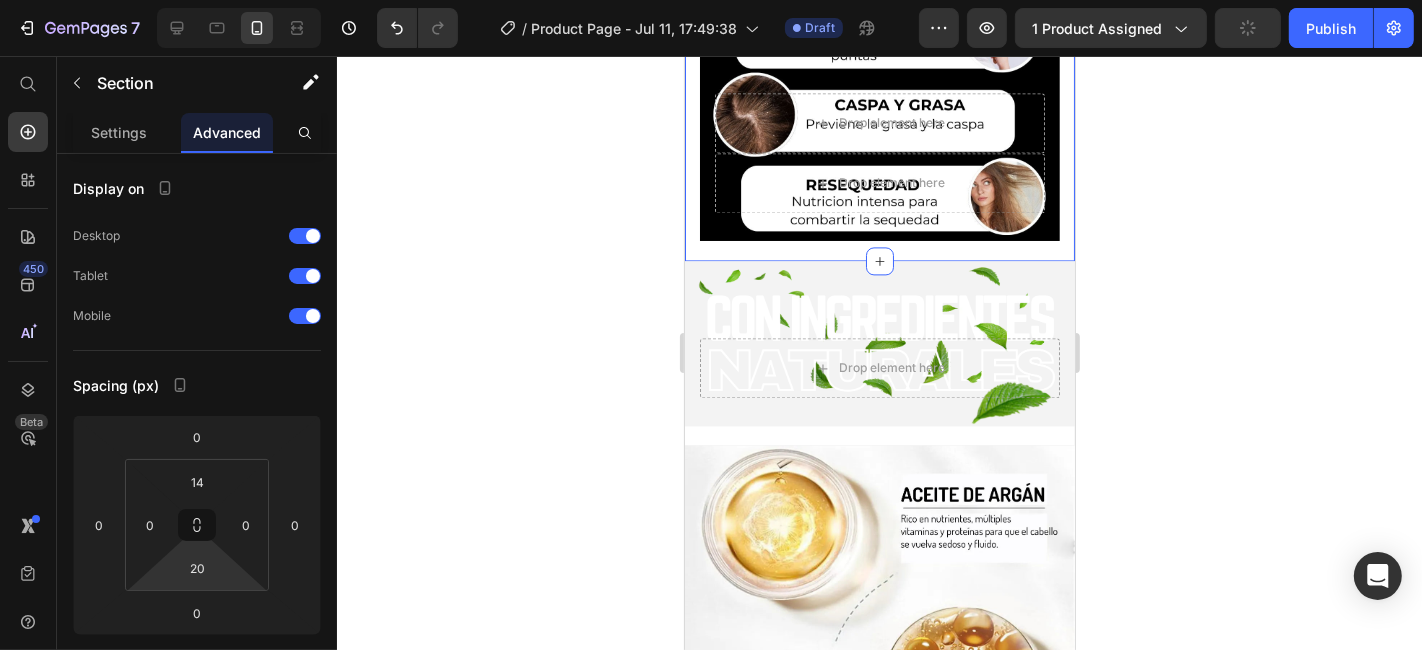 click 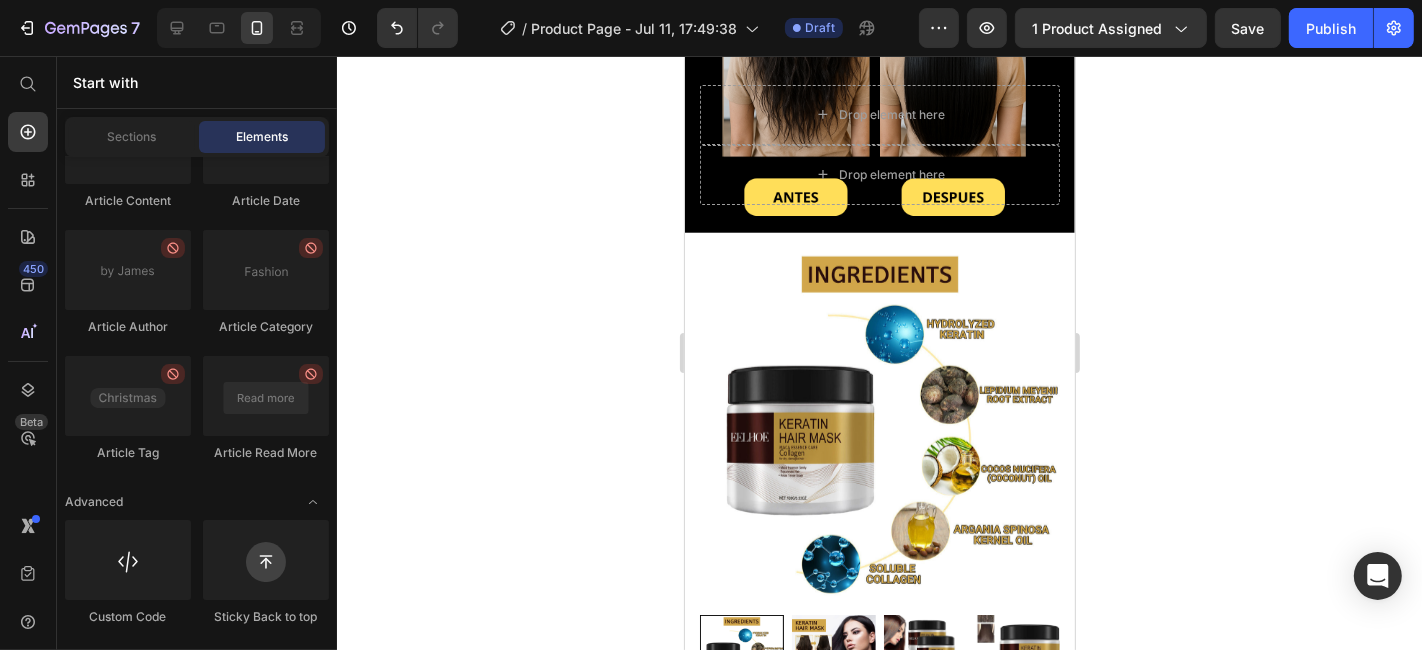 scroll, scrollTop: 1096, scrollLeft: 0, axis: vertical 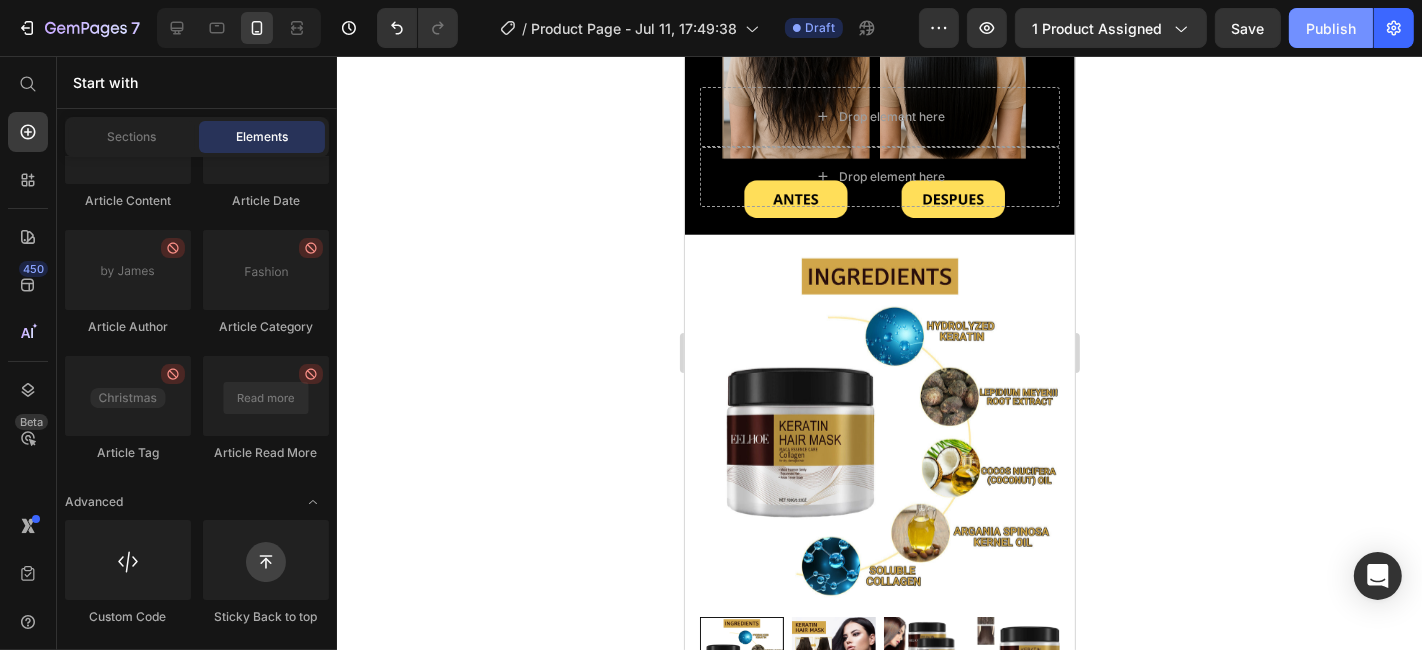 click on "Publish" at bounding box center (1331, 28) 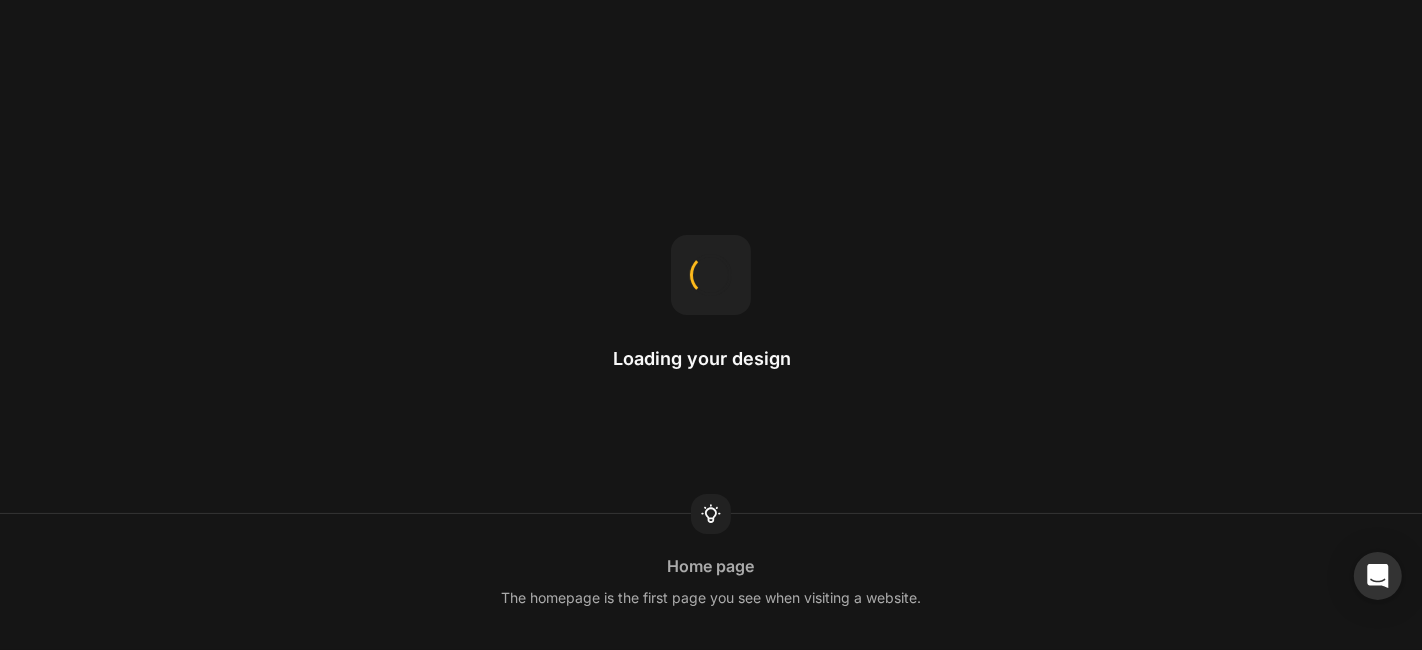 scroll, scrollTop: 0, scrollLeft: 0, axis: both 